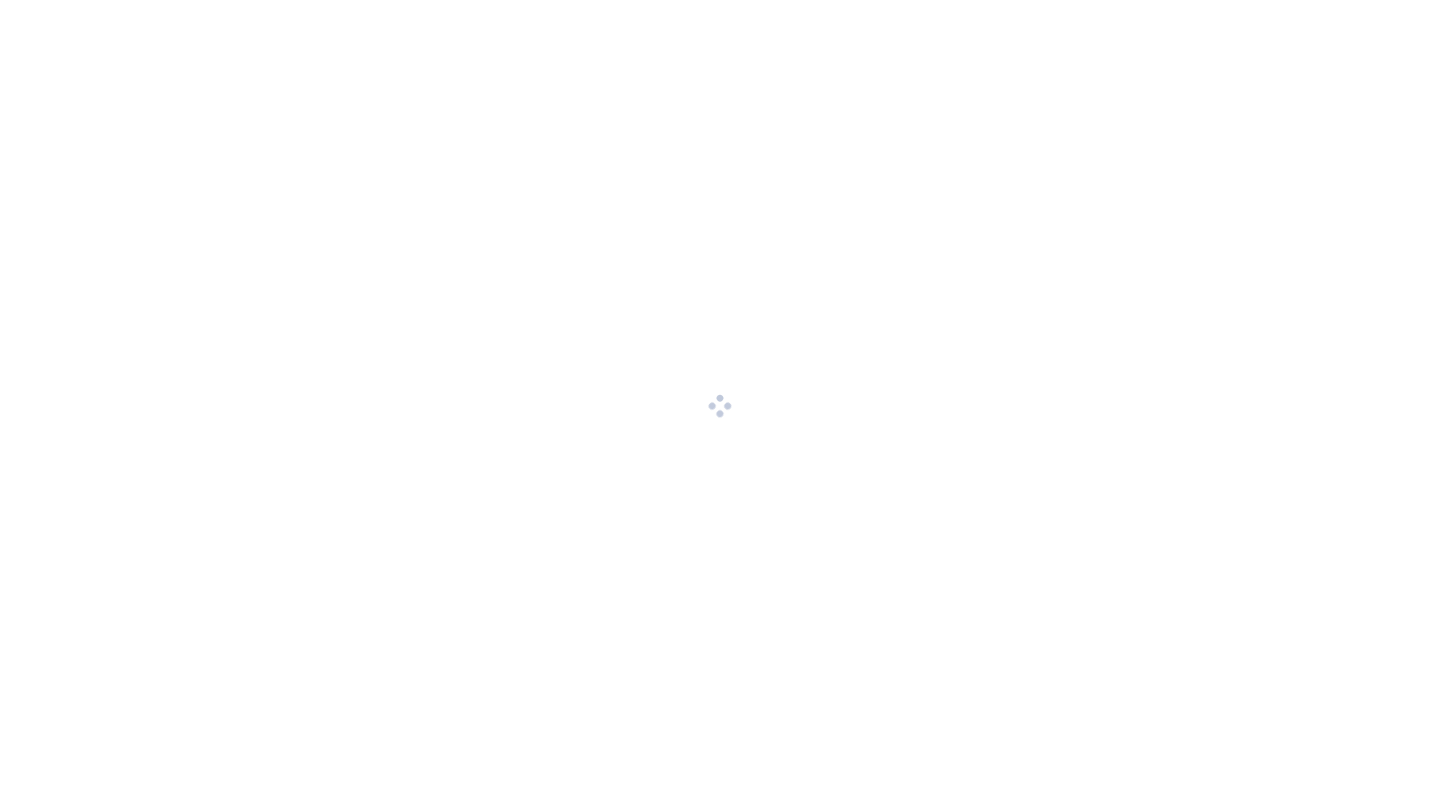 scroll, scrollTop: 0, scrollLeft: 0, axis: both 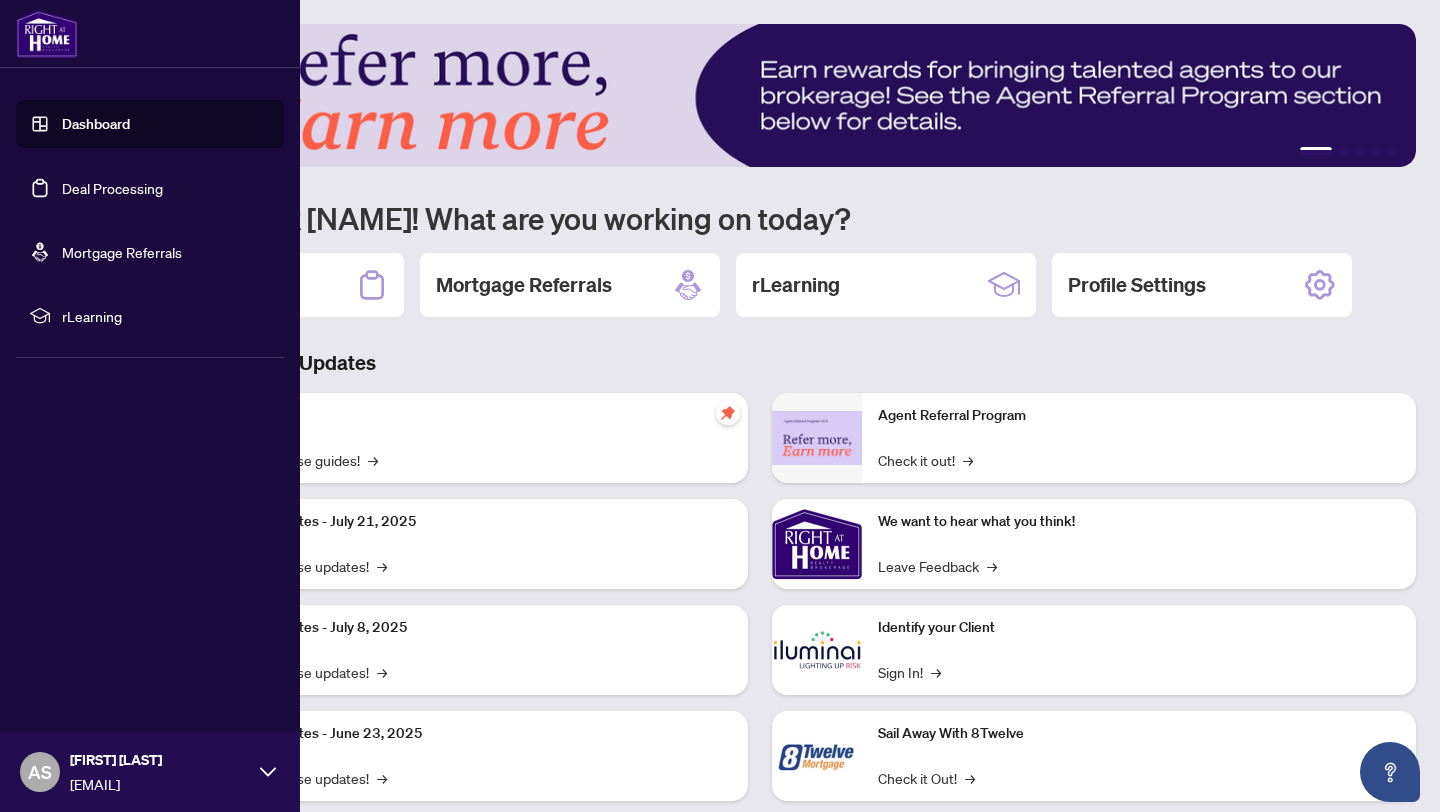 click on "Deal Processing" at bounding box center [112, 188] 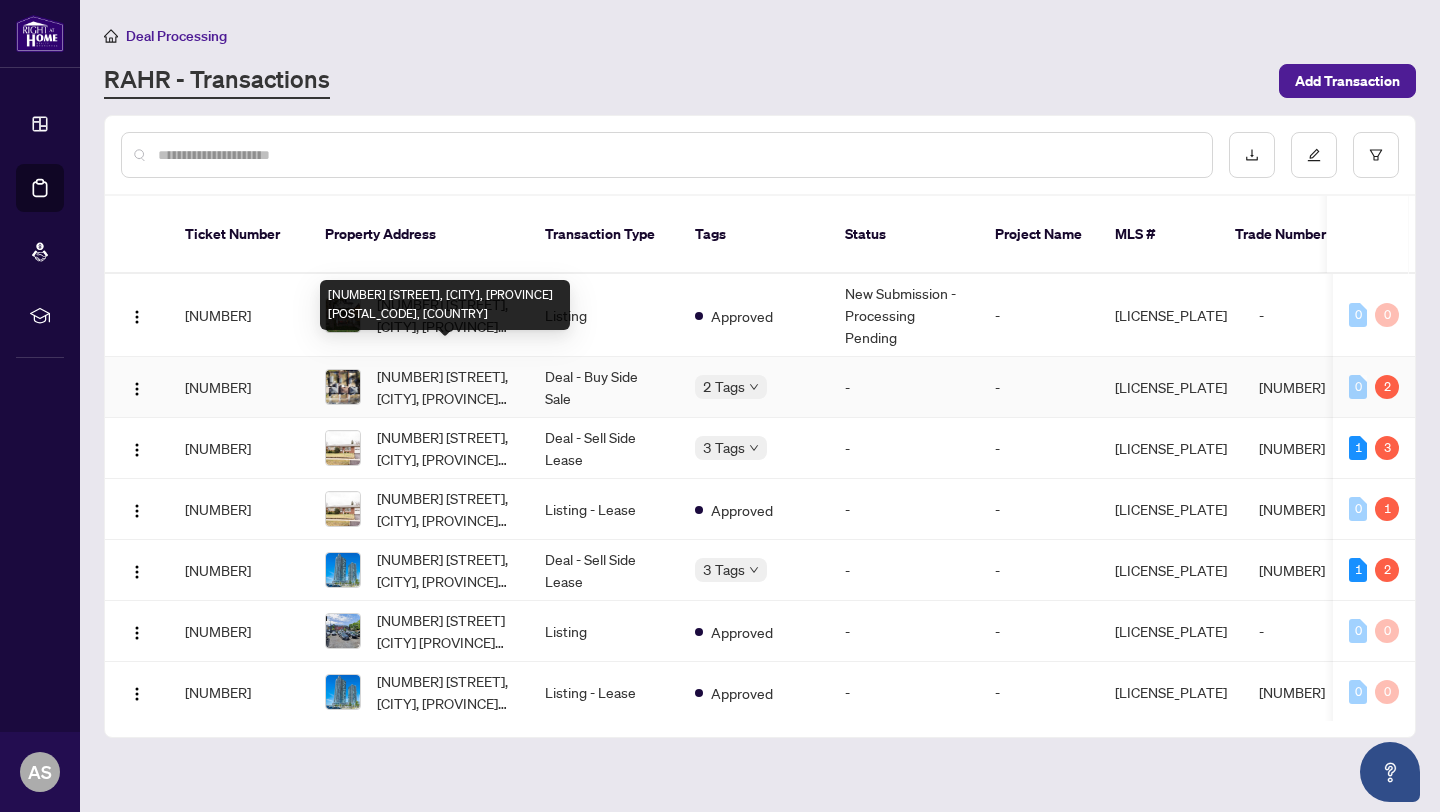 click on "[NUMBER] [STREET], [CITY], [PROVINCE] [POSTAL_CODE], [COUNTRY]" at bounding box center [445, 387] 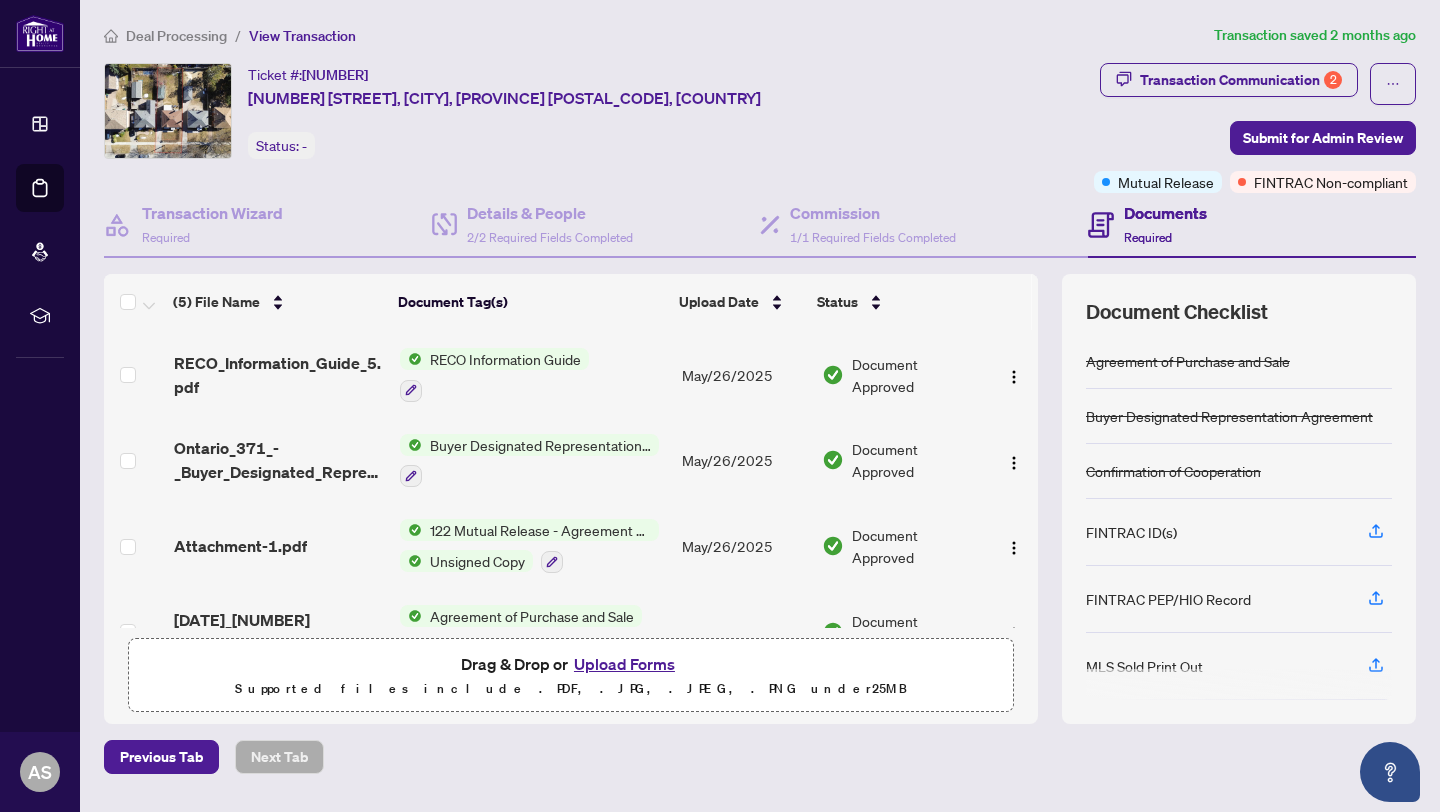 scroll, scrollTop: 133, scrollLeft: 0, axis: vertical 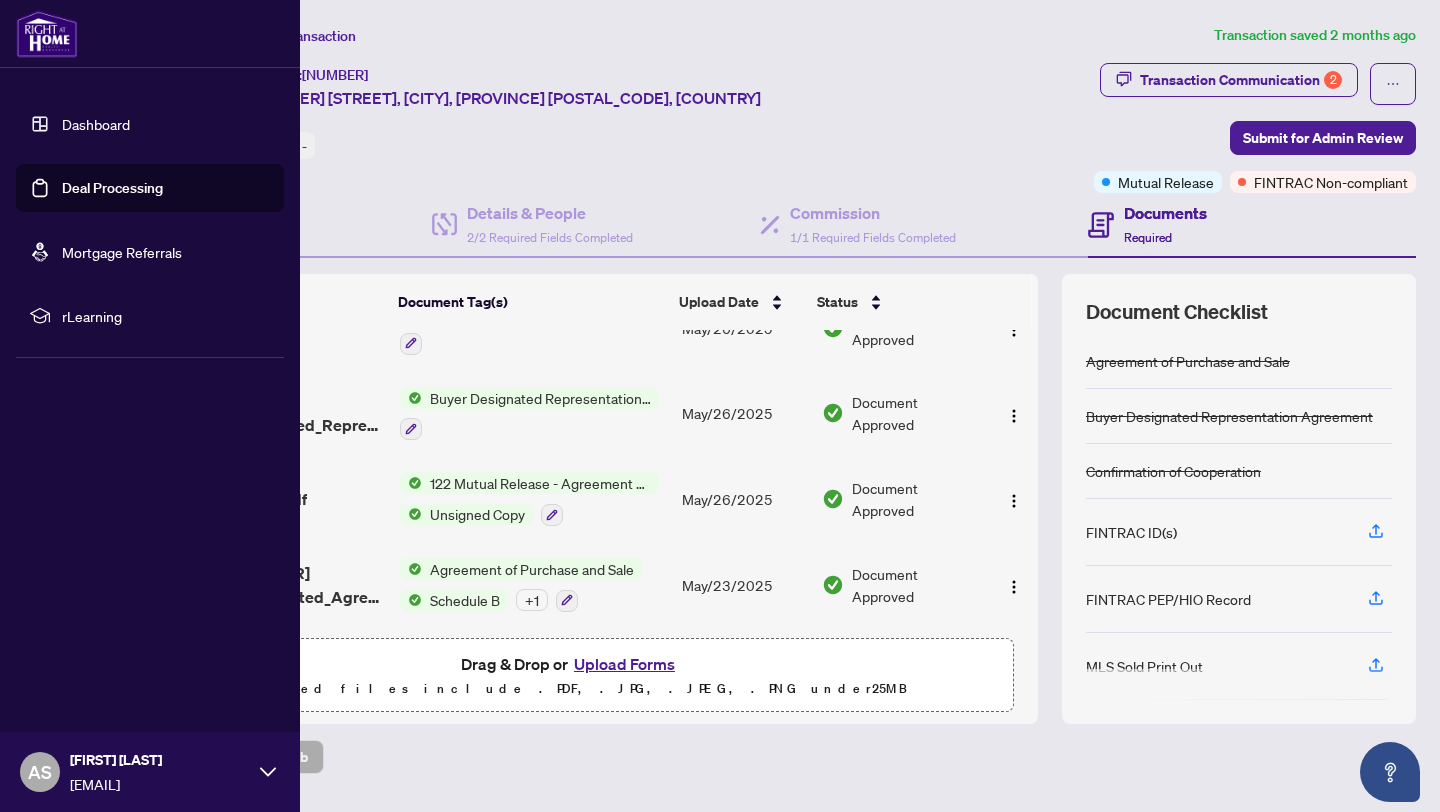 click on "Dashboard" at bounding box center [96, 124] 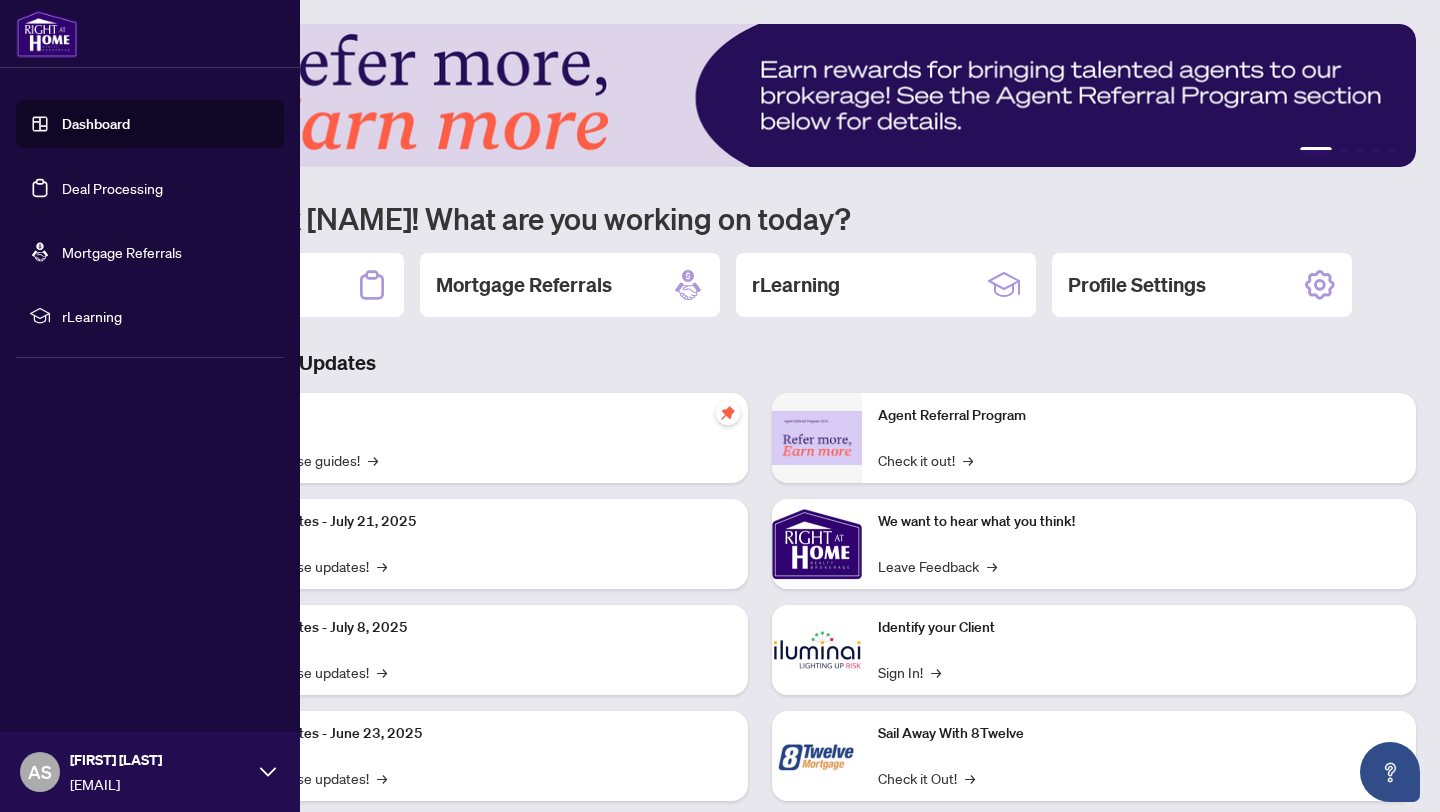 click on "Deal Processing" at bounding box center [112, 188] 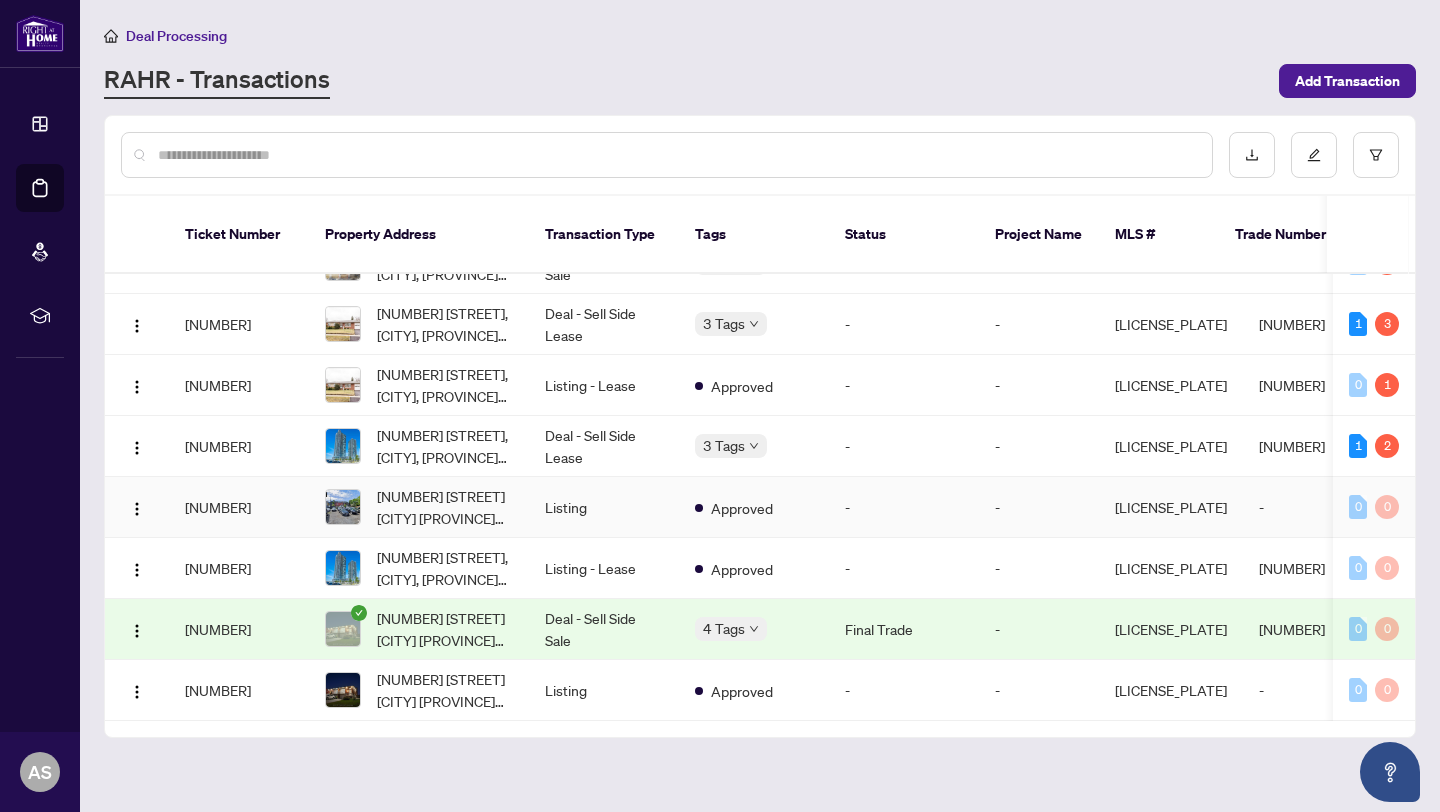 scroll, scrollTop: 0, scrollLeft: 0, axis: both 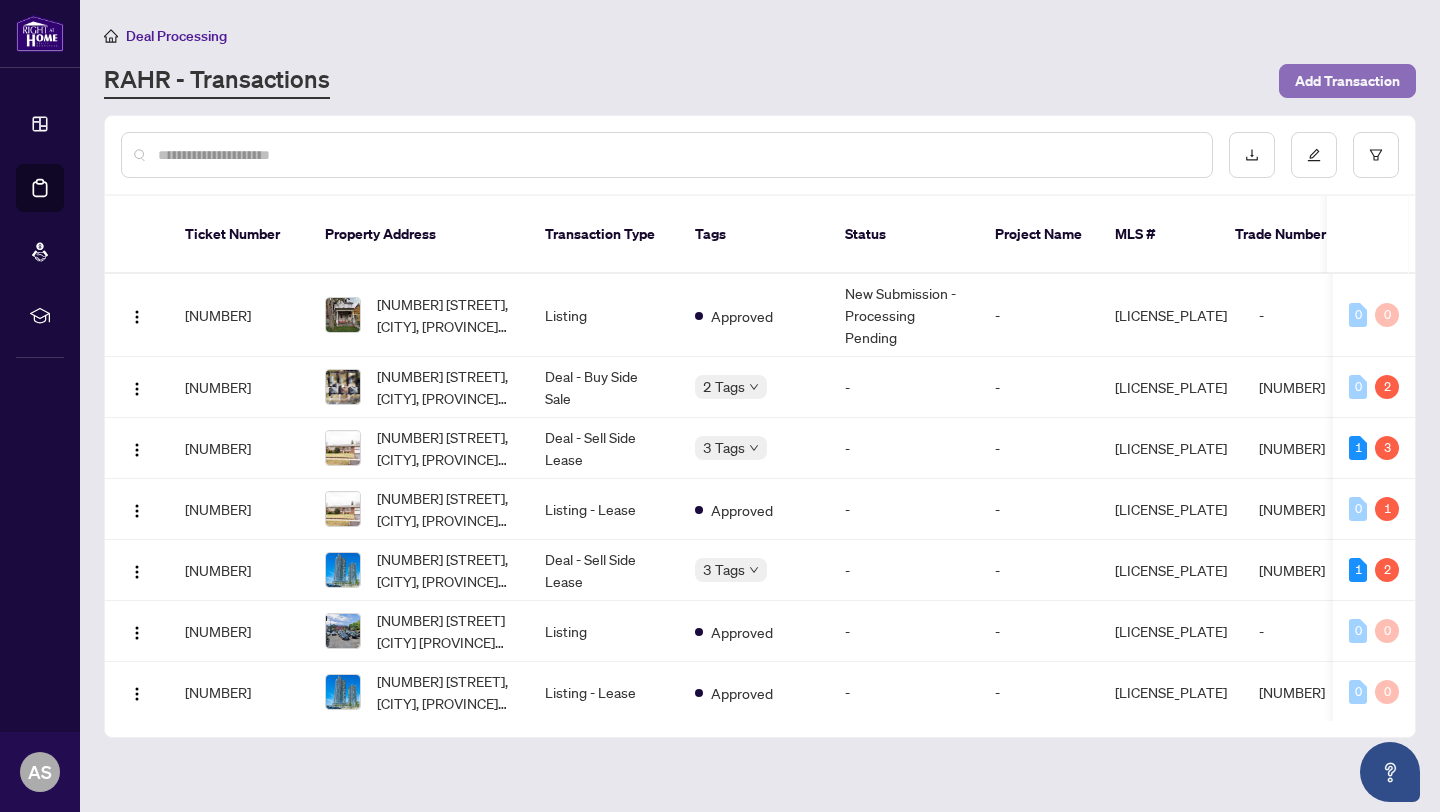 click on "Add Transaction" at bounding box center (1347, 81) 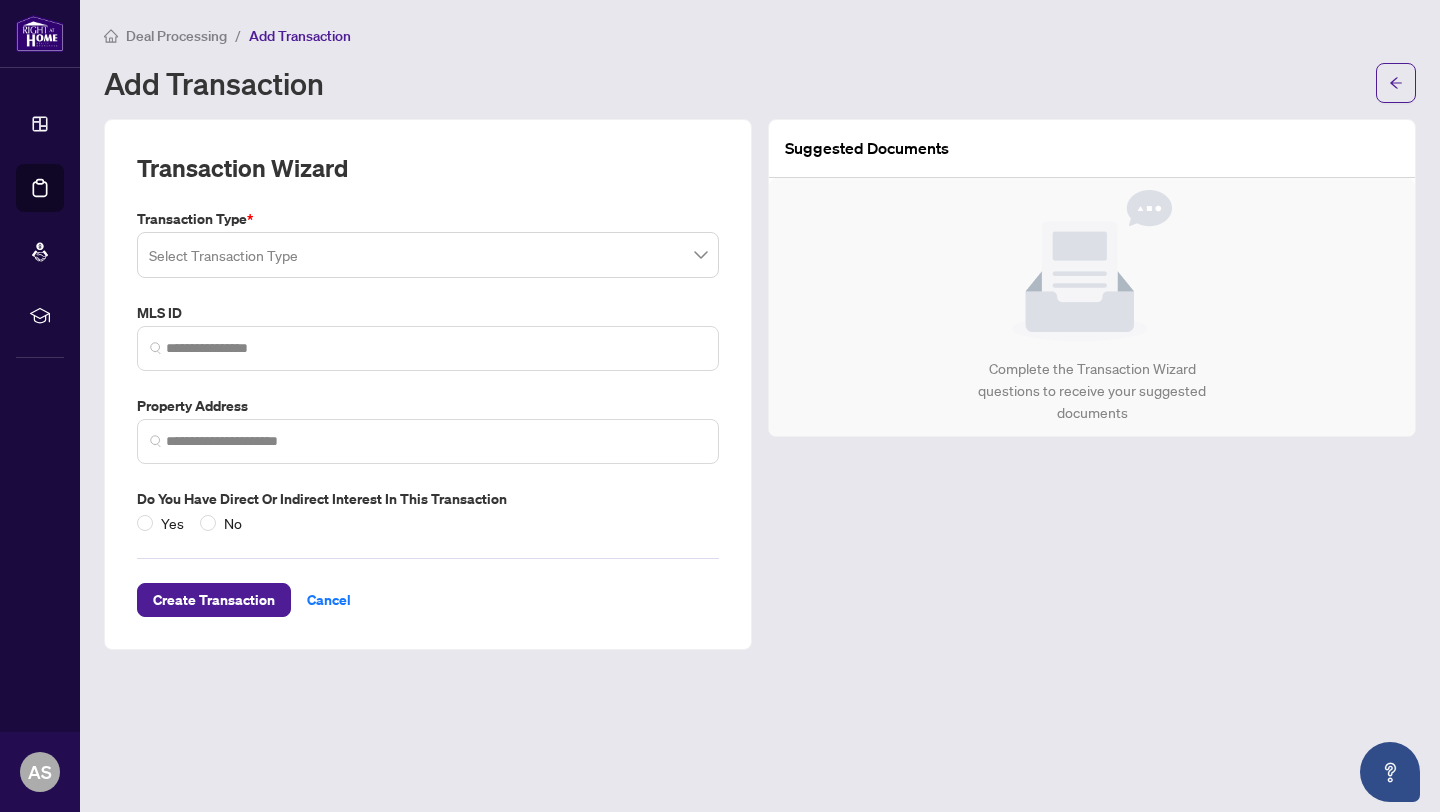 click at bounding box center (419, 258) 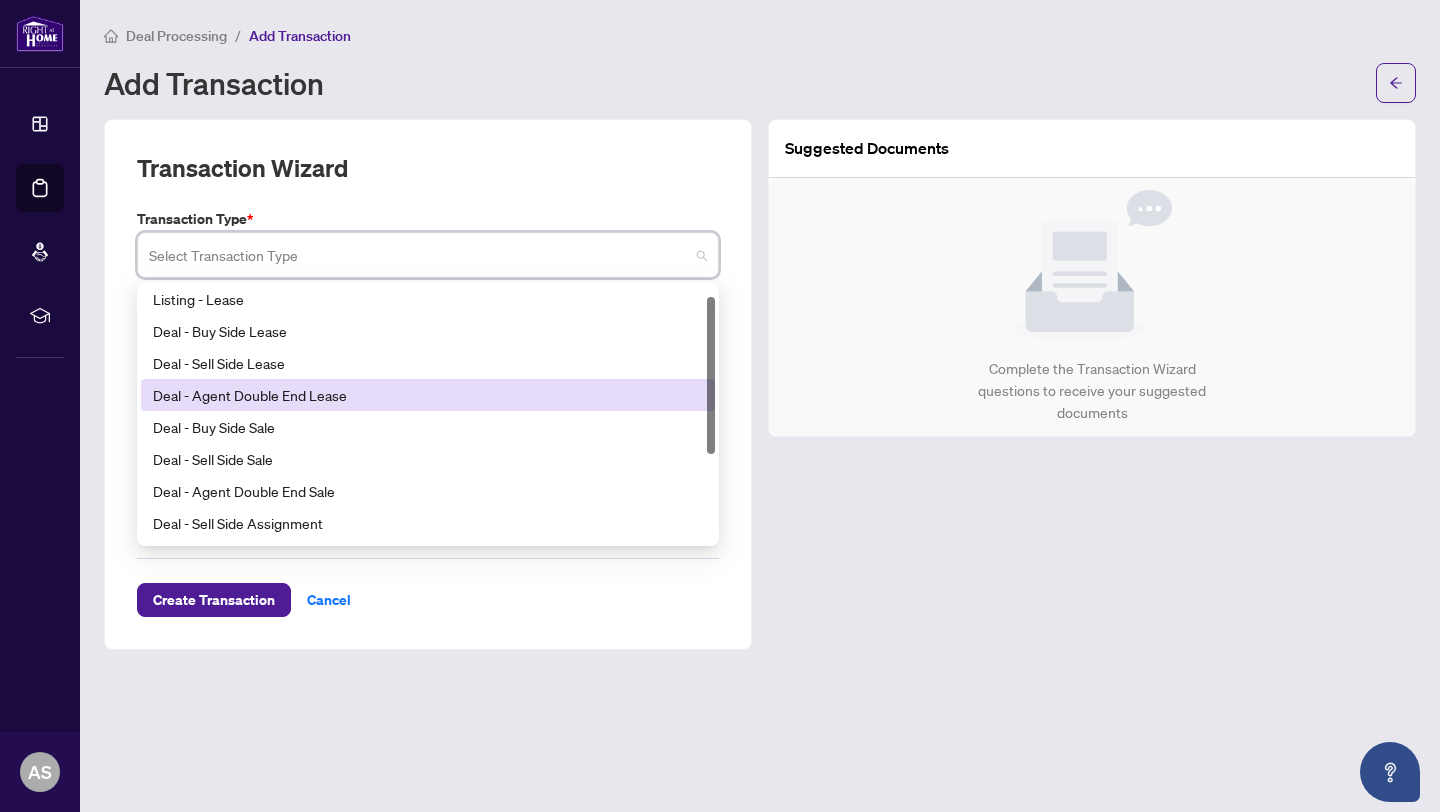 scroll, scrollTop: 41, scrollLeft: 0, axis: vertical 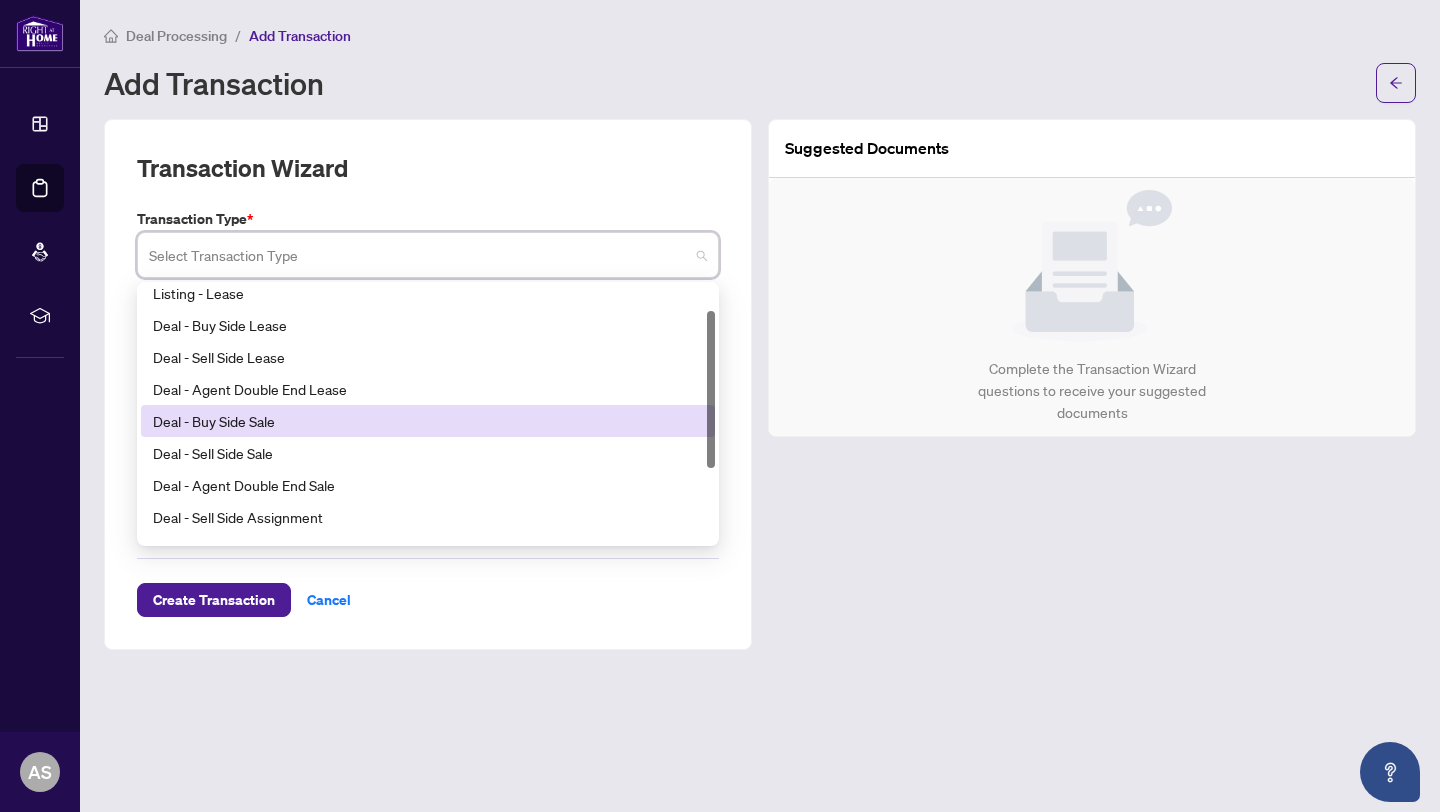 click on "Deal - Buy Side Sale" at bounding box center (428, 421) 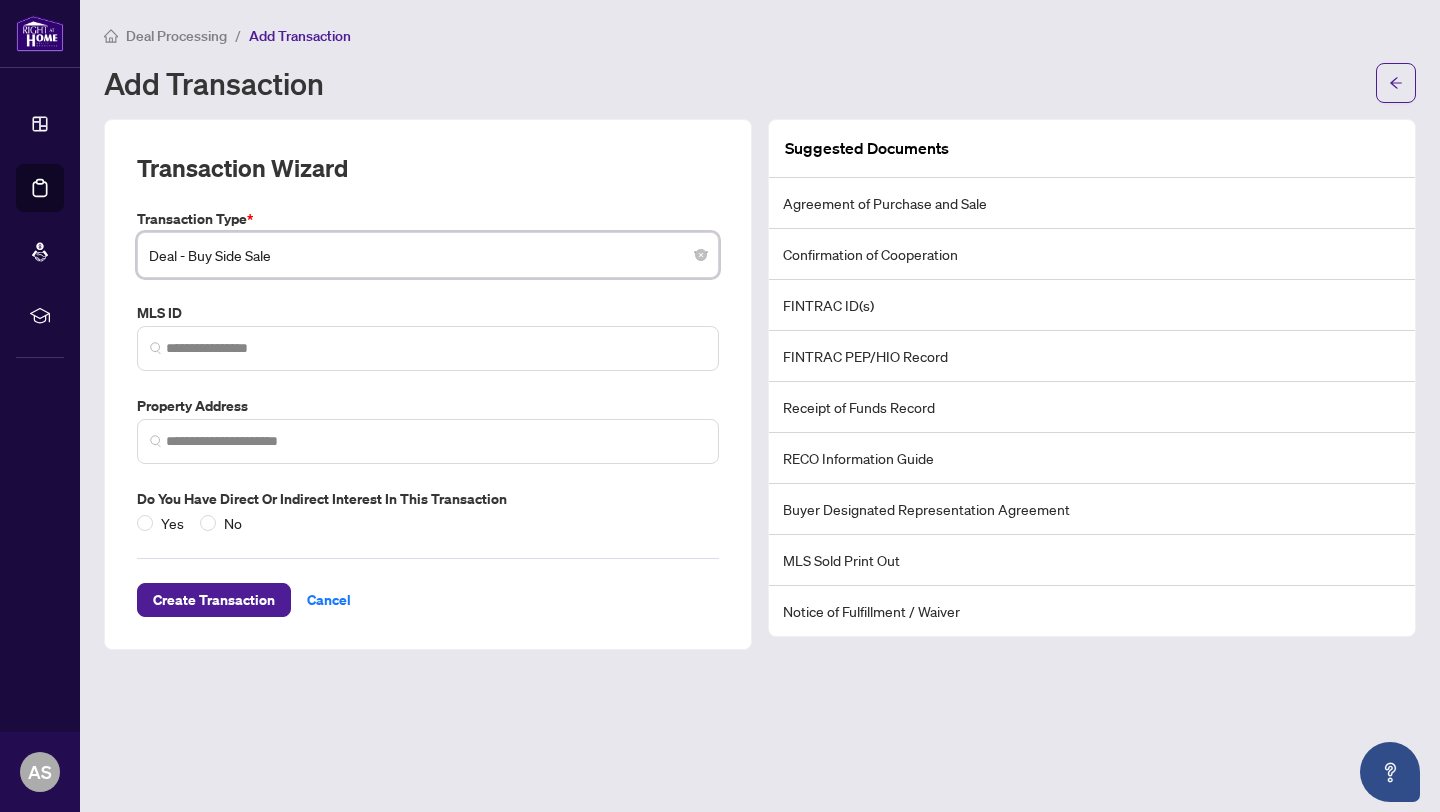 click on "Deal - Buy Side Sale" at bounding box center [428, 255] 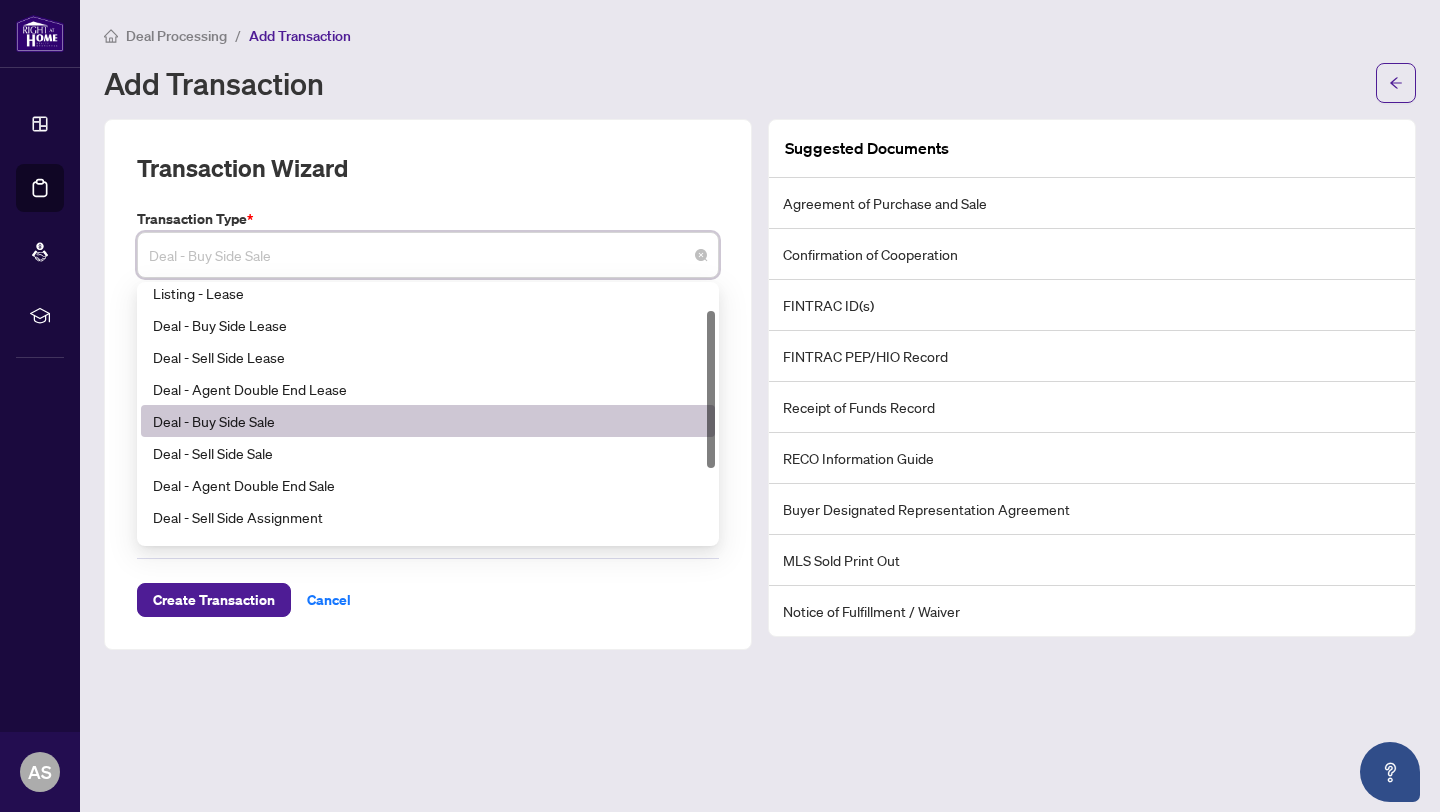click on "Transaction Wizard" at bounding box center [428, 180] 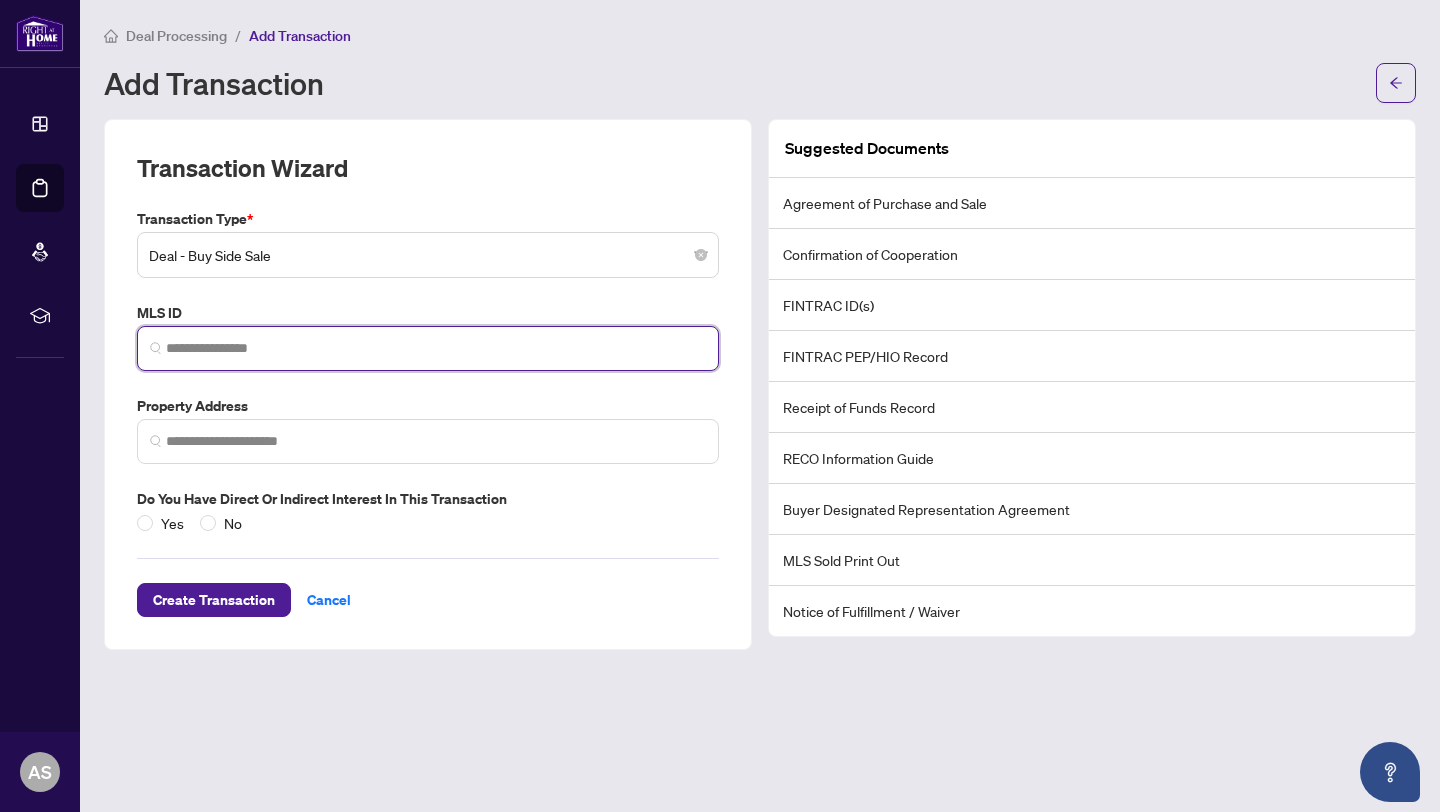 click at bounding box center [436, 348] 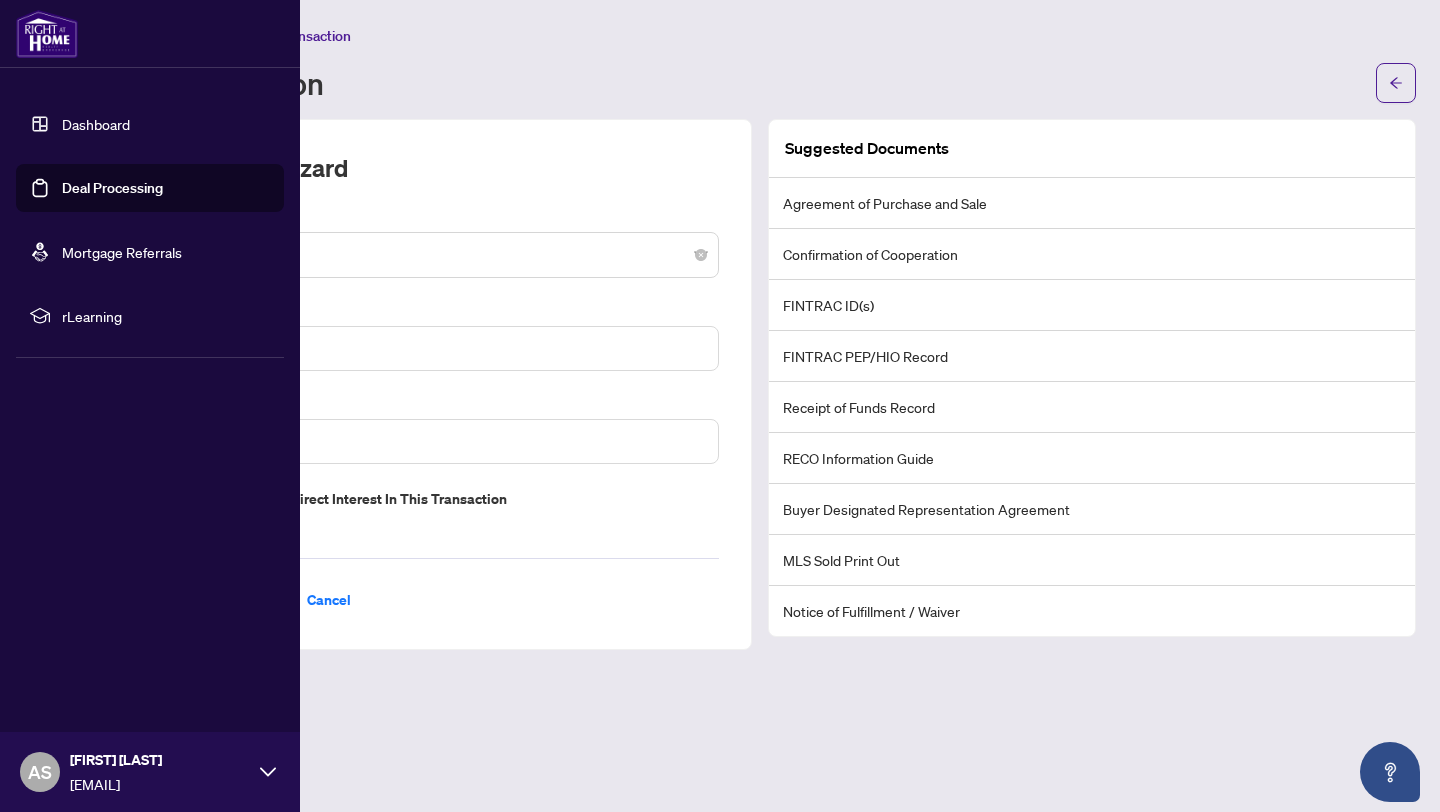 click on "Dashboard" at bounding box center [96, 124] 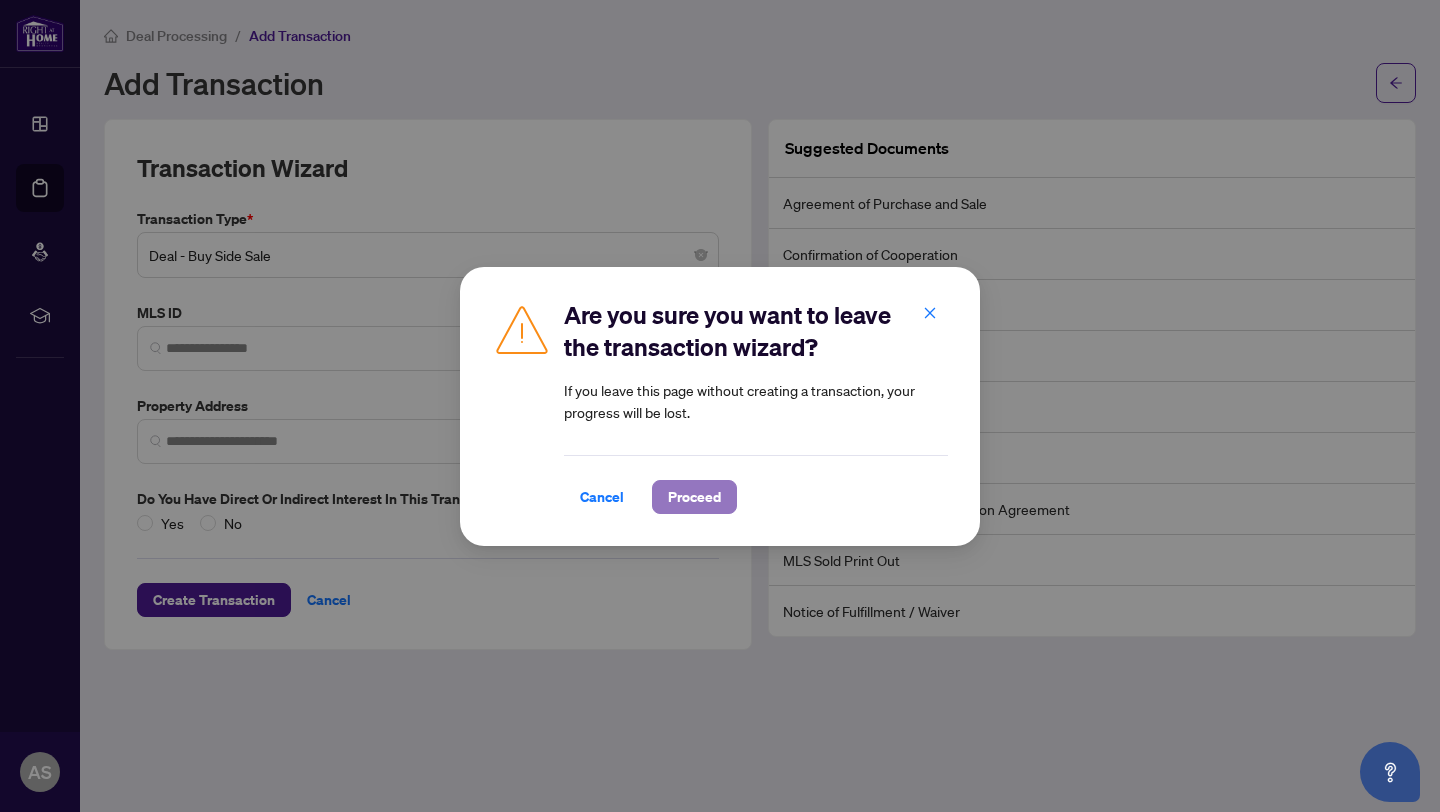 click on "Proceed" at bounding box center [694, 497] 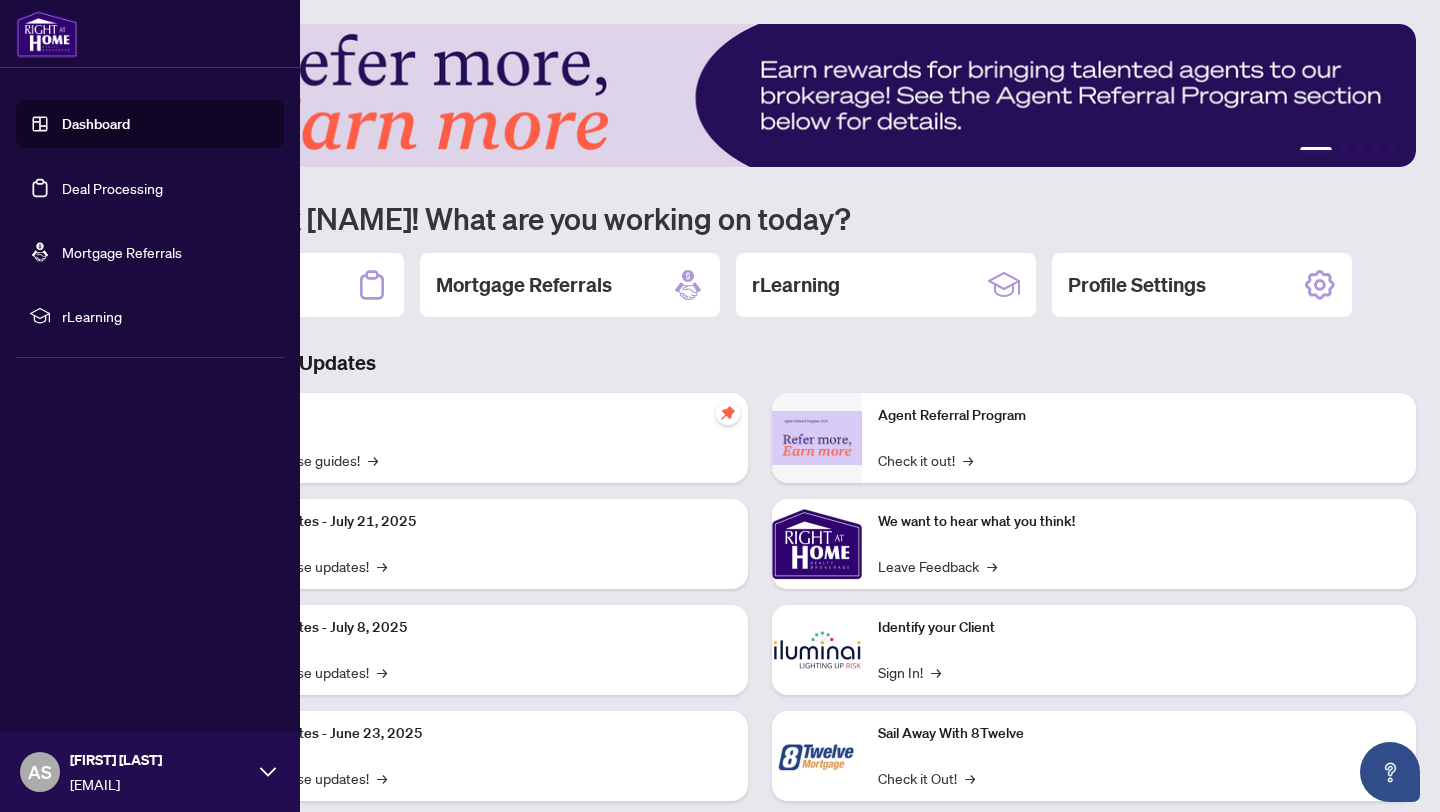 click on "Deal Processing" at bounding box center (112, 188) 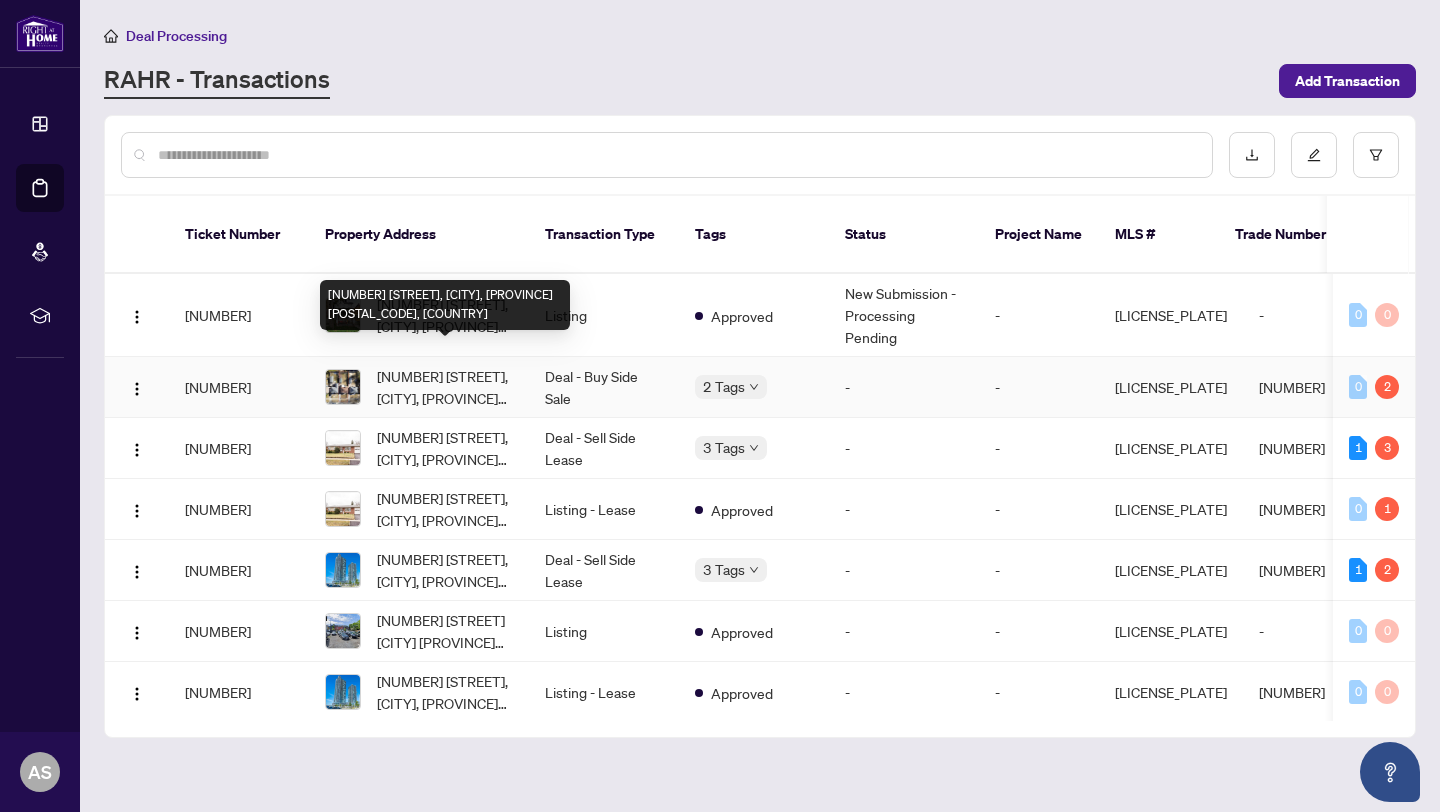 click on "[NUMBER] [STREET], [CITY], [PROVINCE] [POSTAL_CODE], [COUNTRY]" at bounding box center (445, 387) 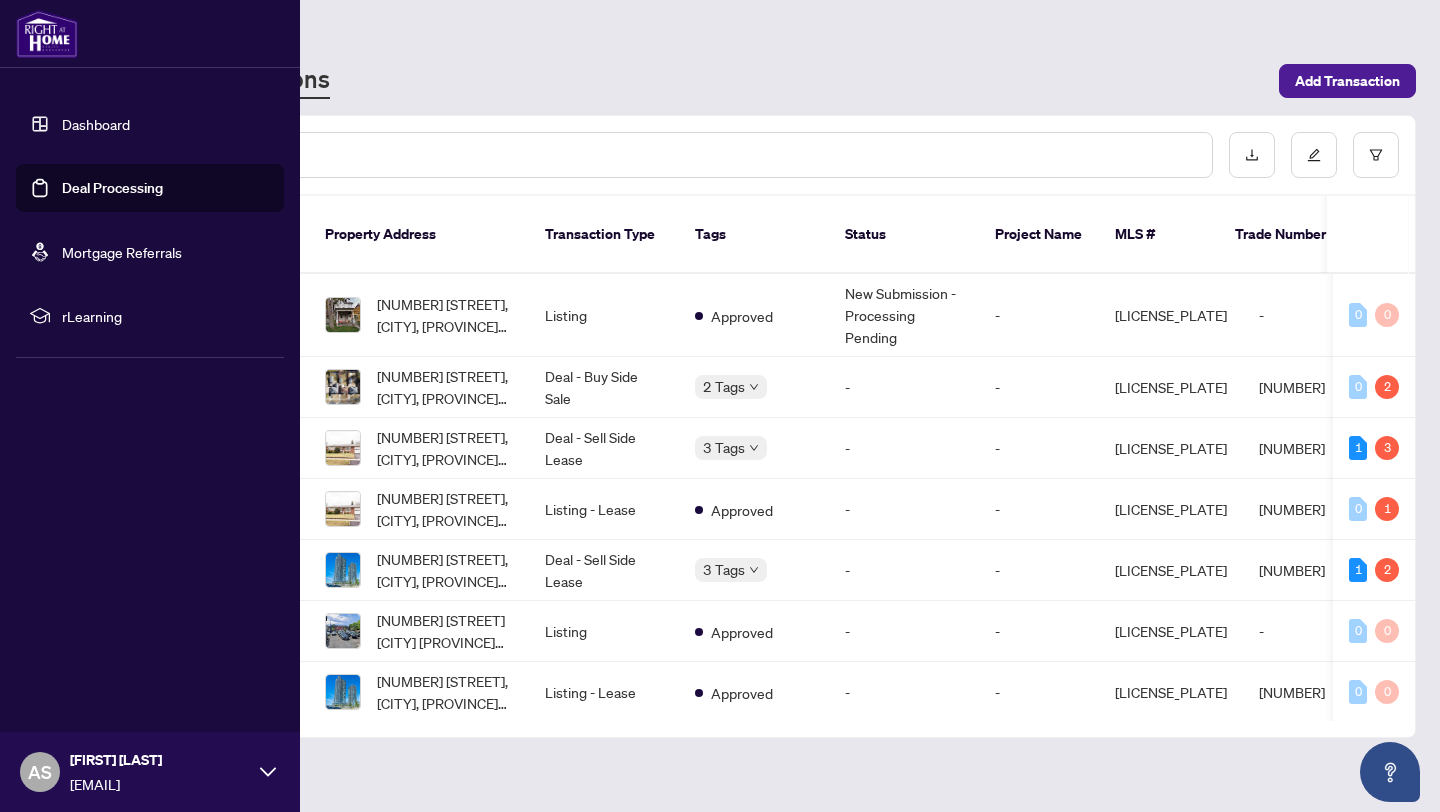click on "Deal Processing" at bounding box center (112, 188) 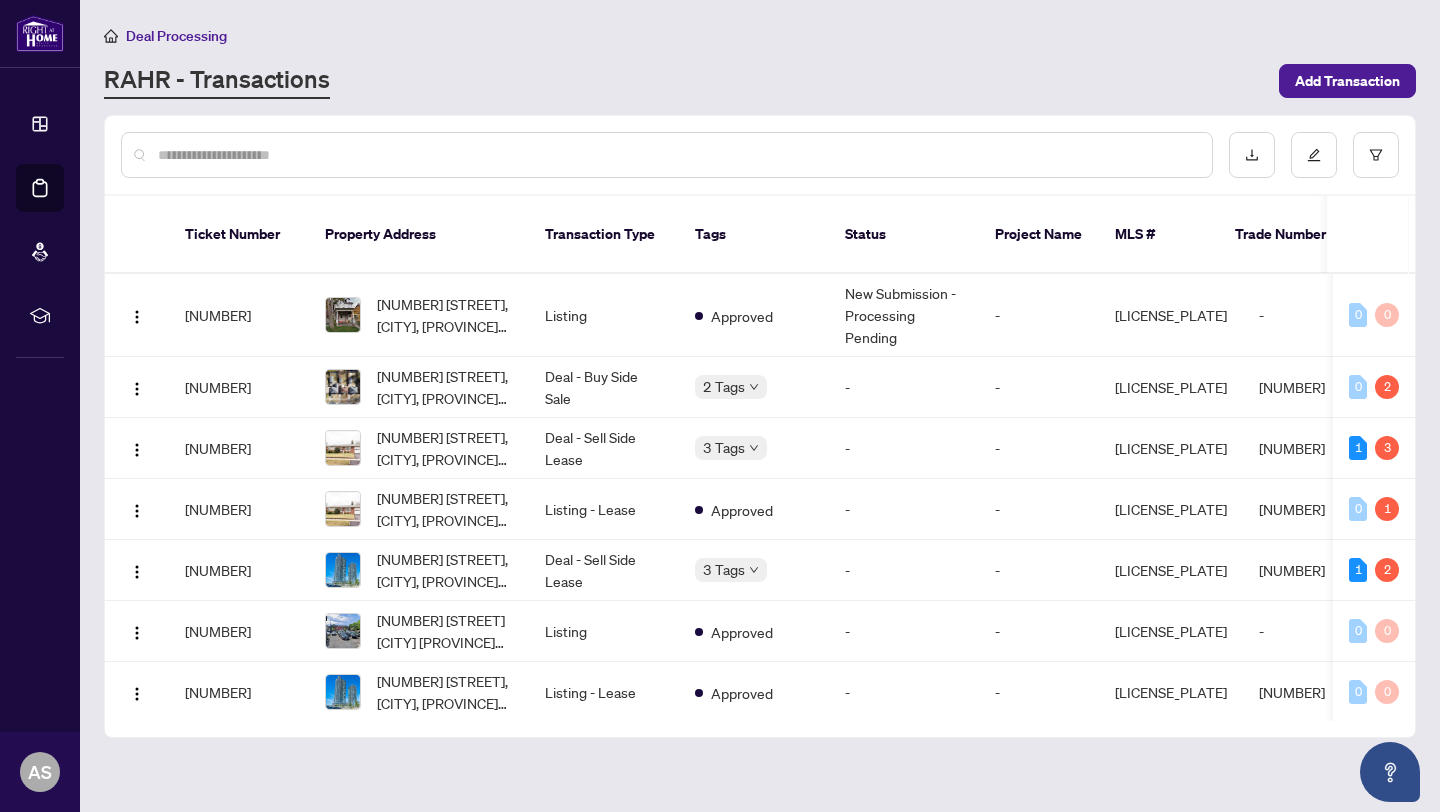 click at bounding box center (667, 155) 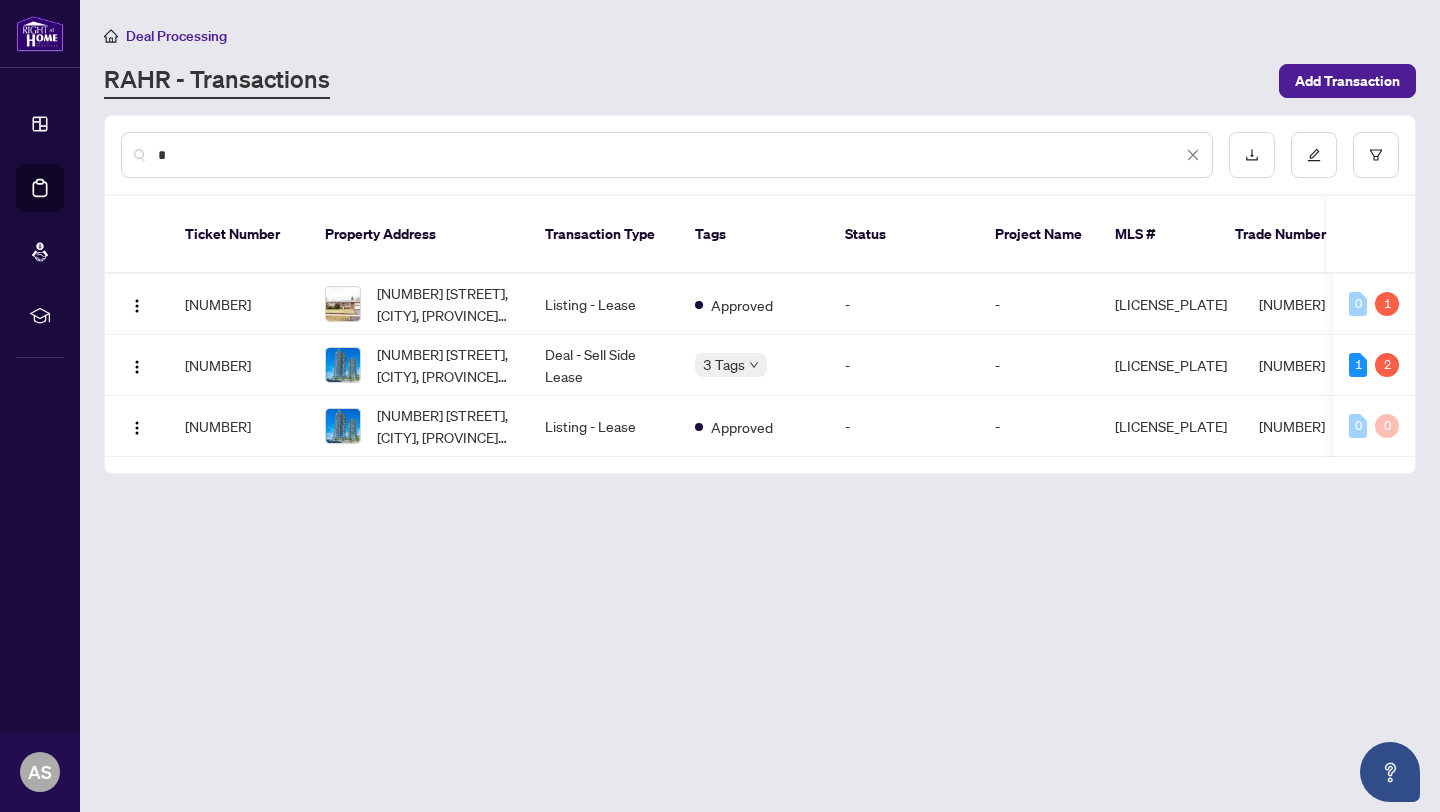 type 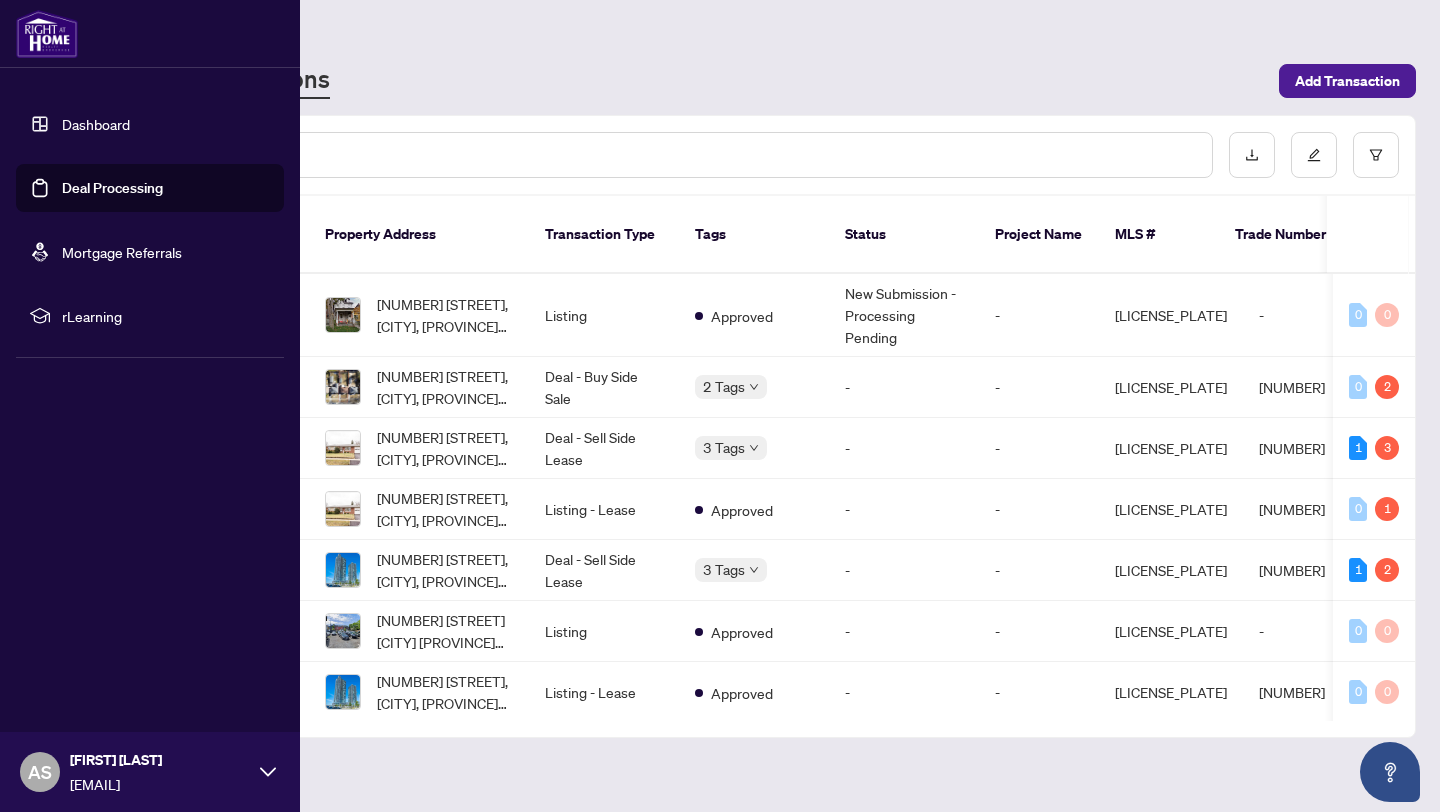 click on "Deal Processing" at bounding box center [112, 188] 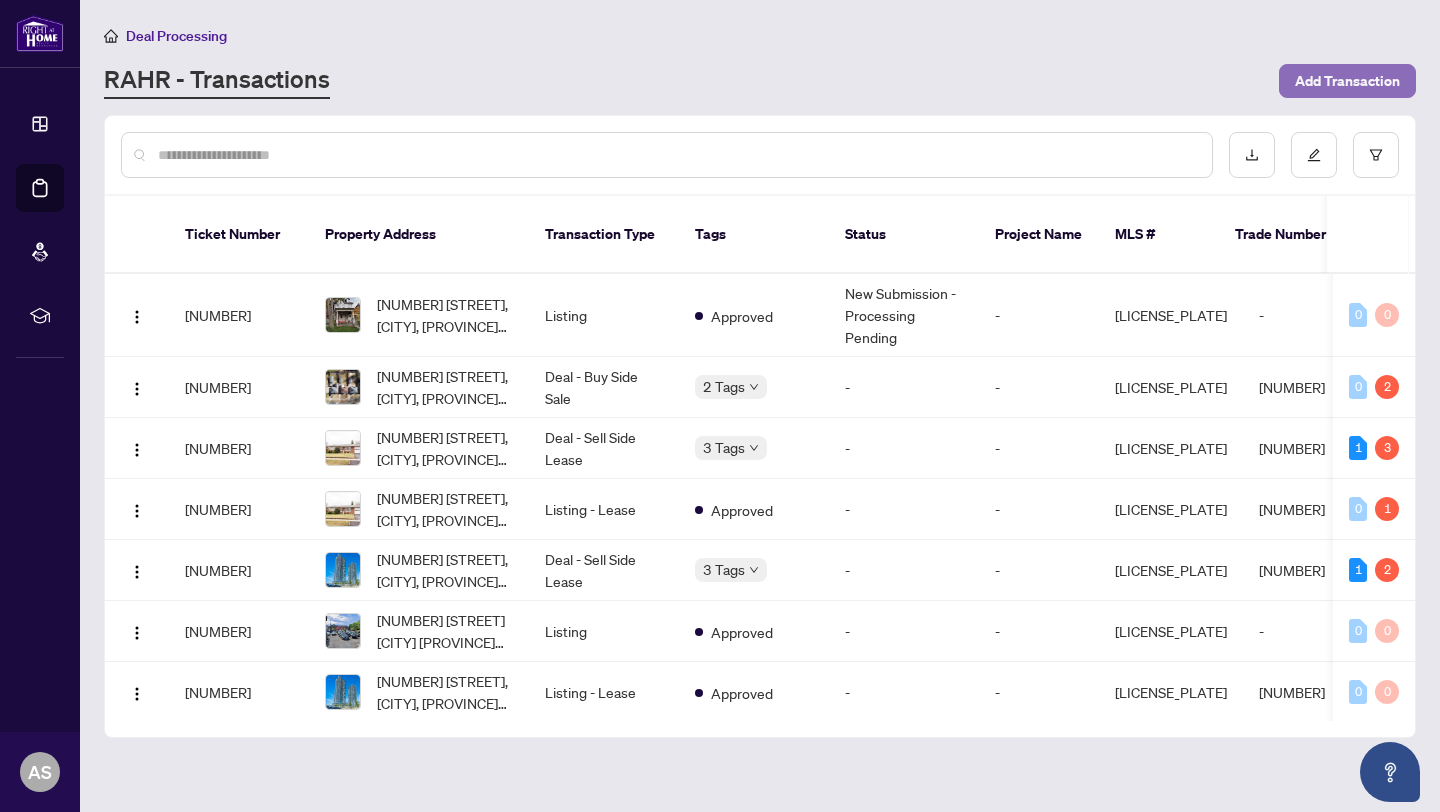 click on "Add Transaction" at bounding box center (1347, 81) 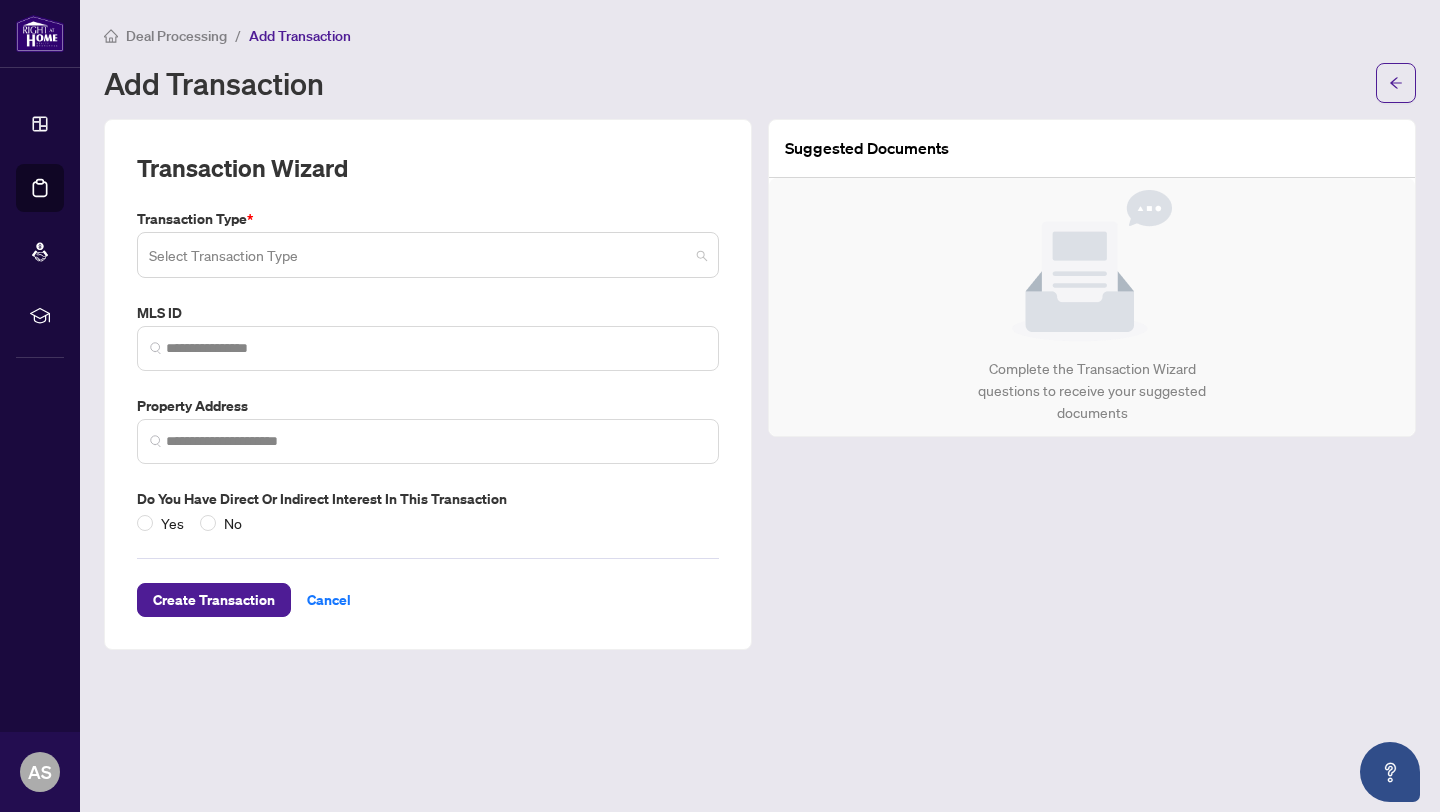 click at bounding box center (419, 258) 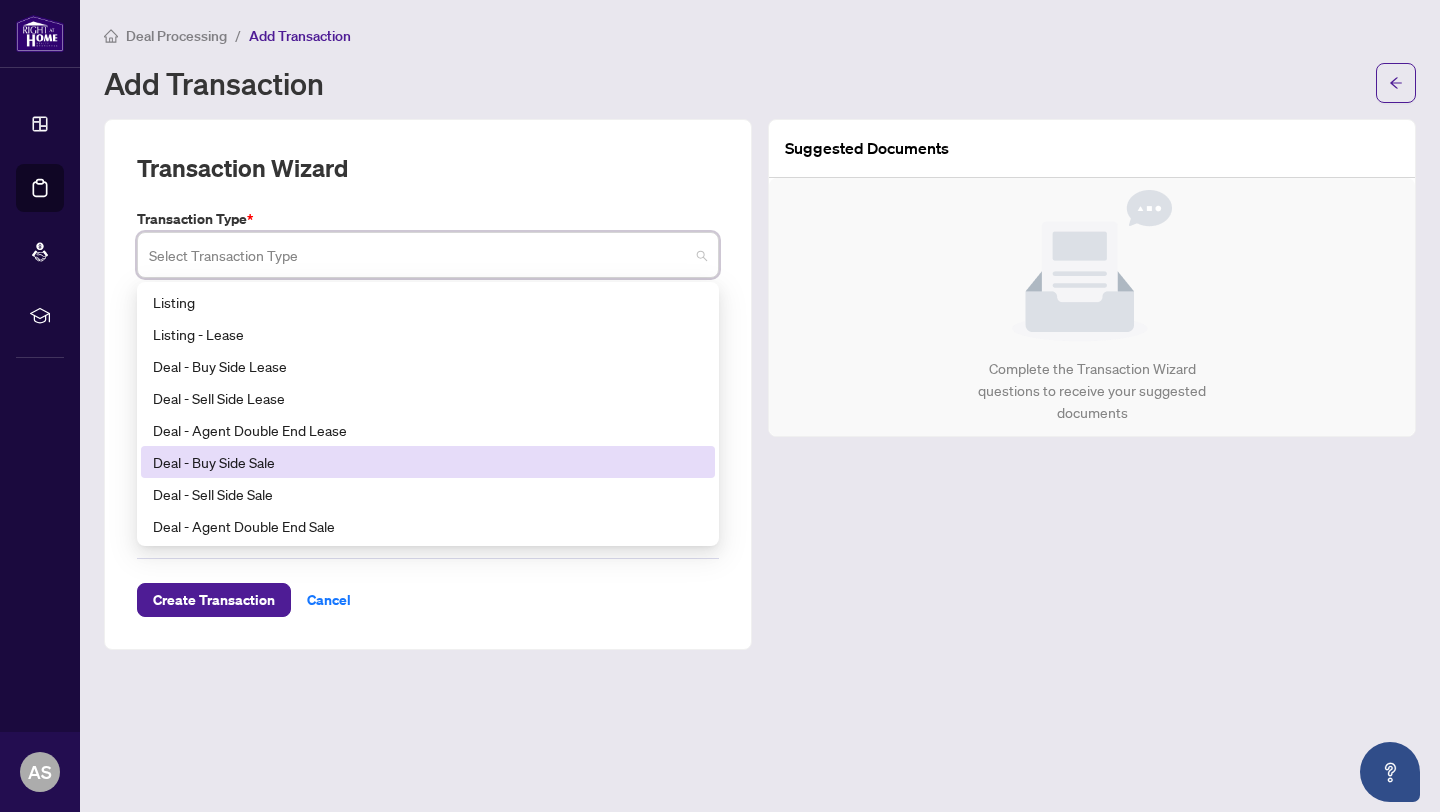 click on "Deal - Buy Side Sale" at bounding box center (428, 462) 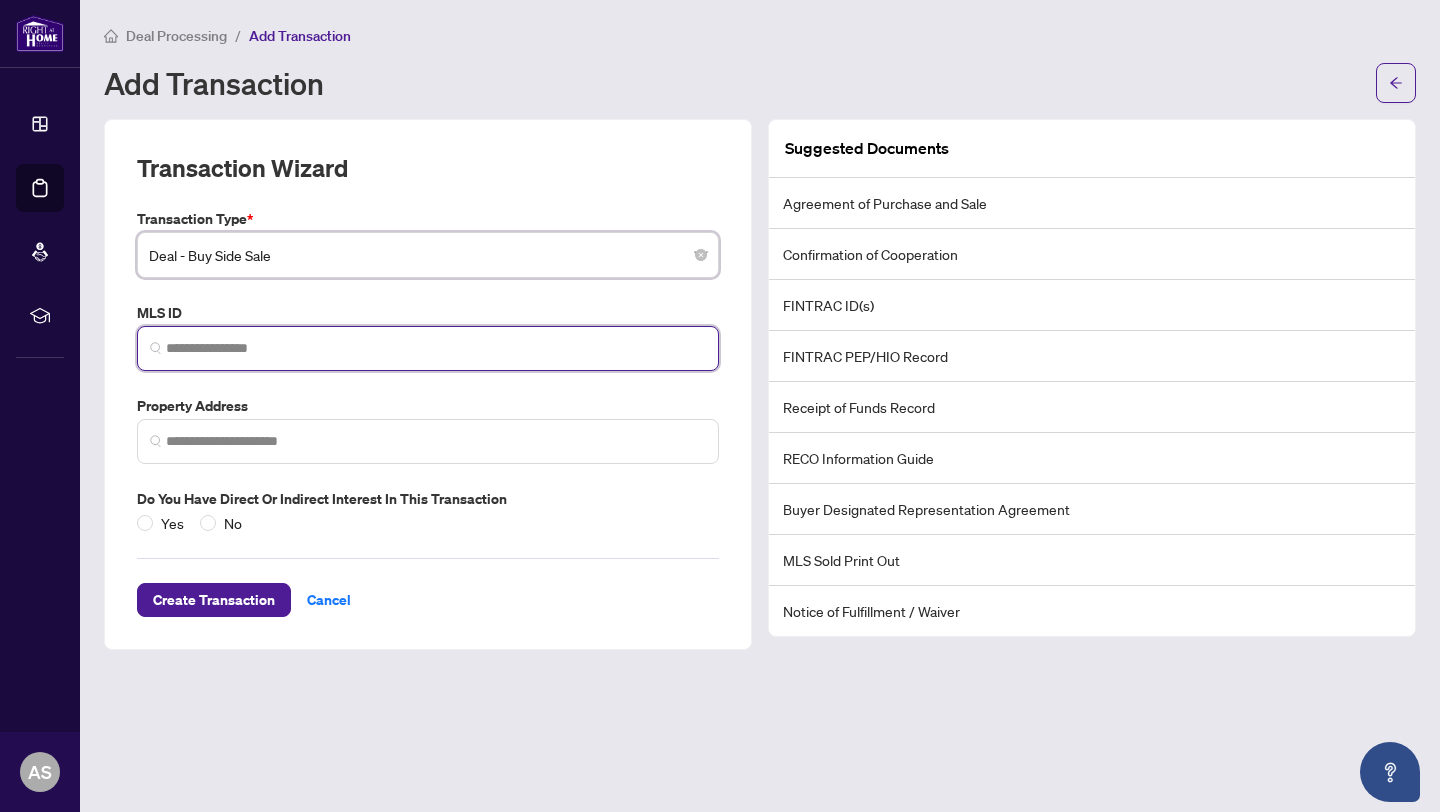 click at bounding box center (436, 348) 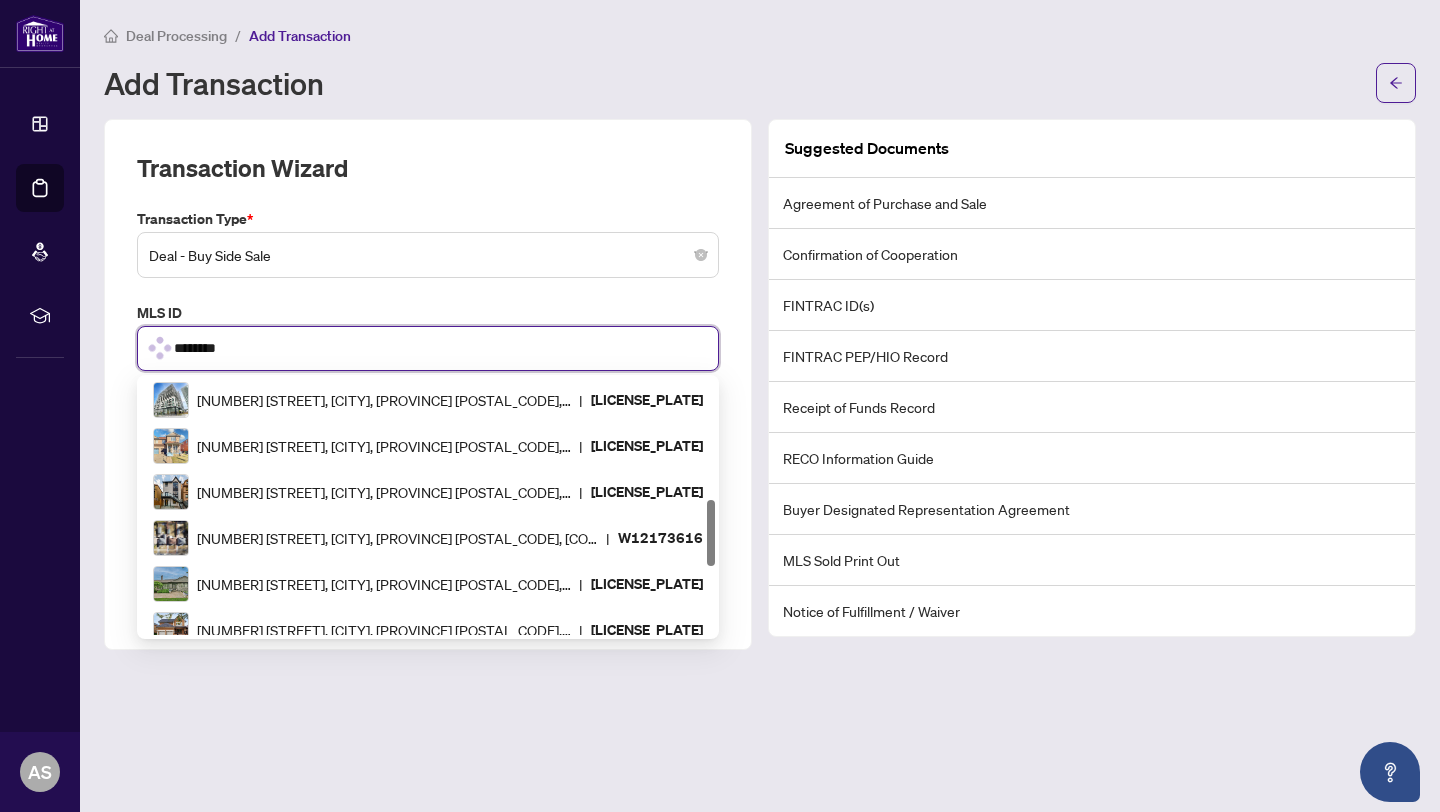 scroll, scrollTop: 230, scrollLeft: 0, axis: vertical 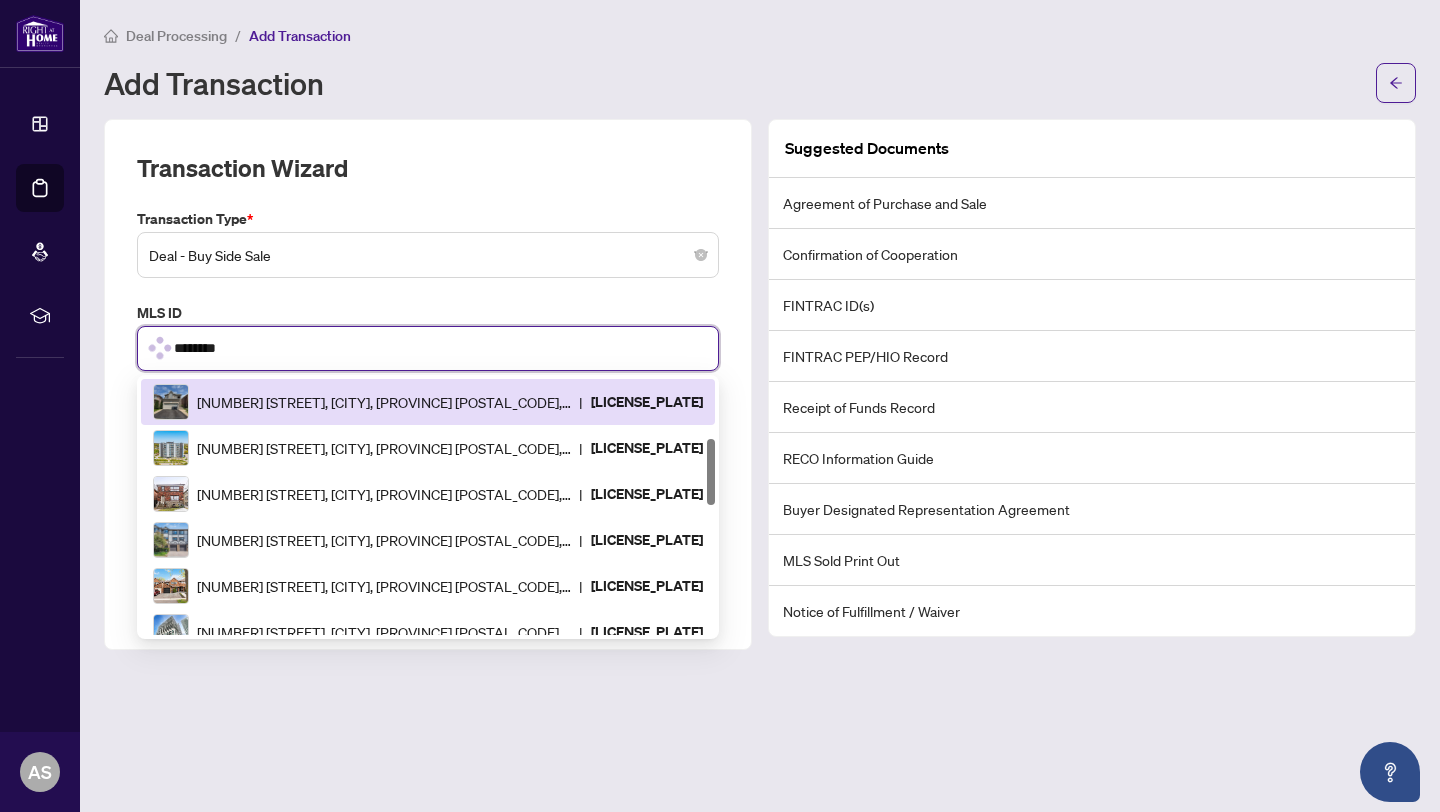 type on "*********" 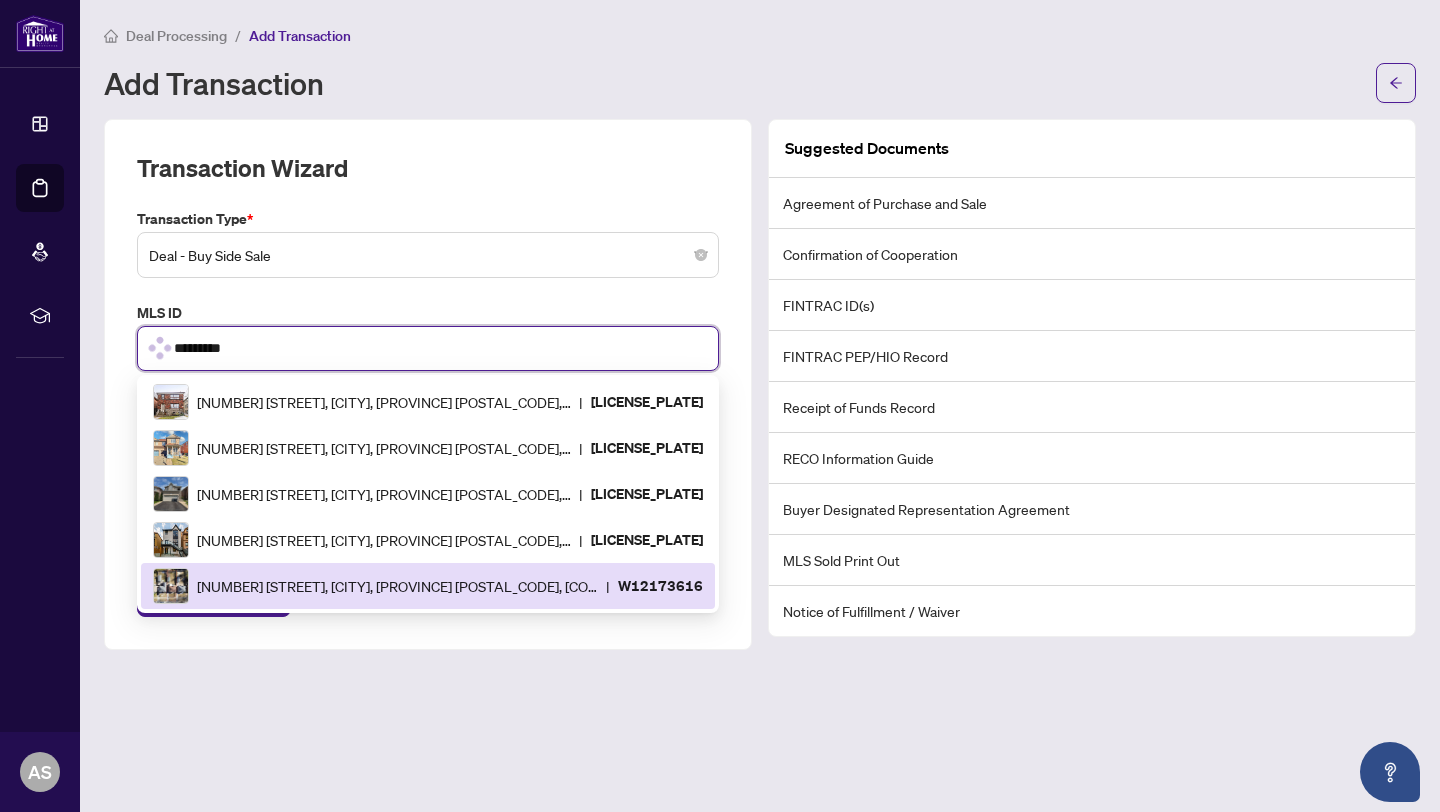 scroll, scrollTop: 0, scrollLeft: 0, axis: both 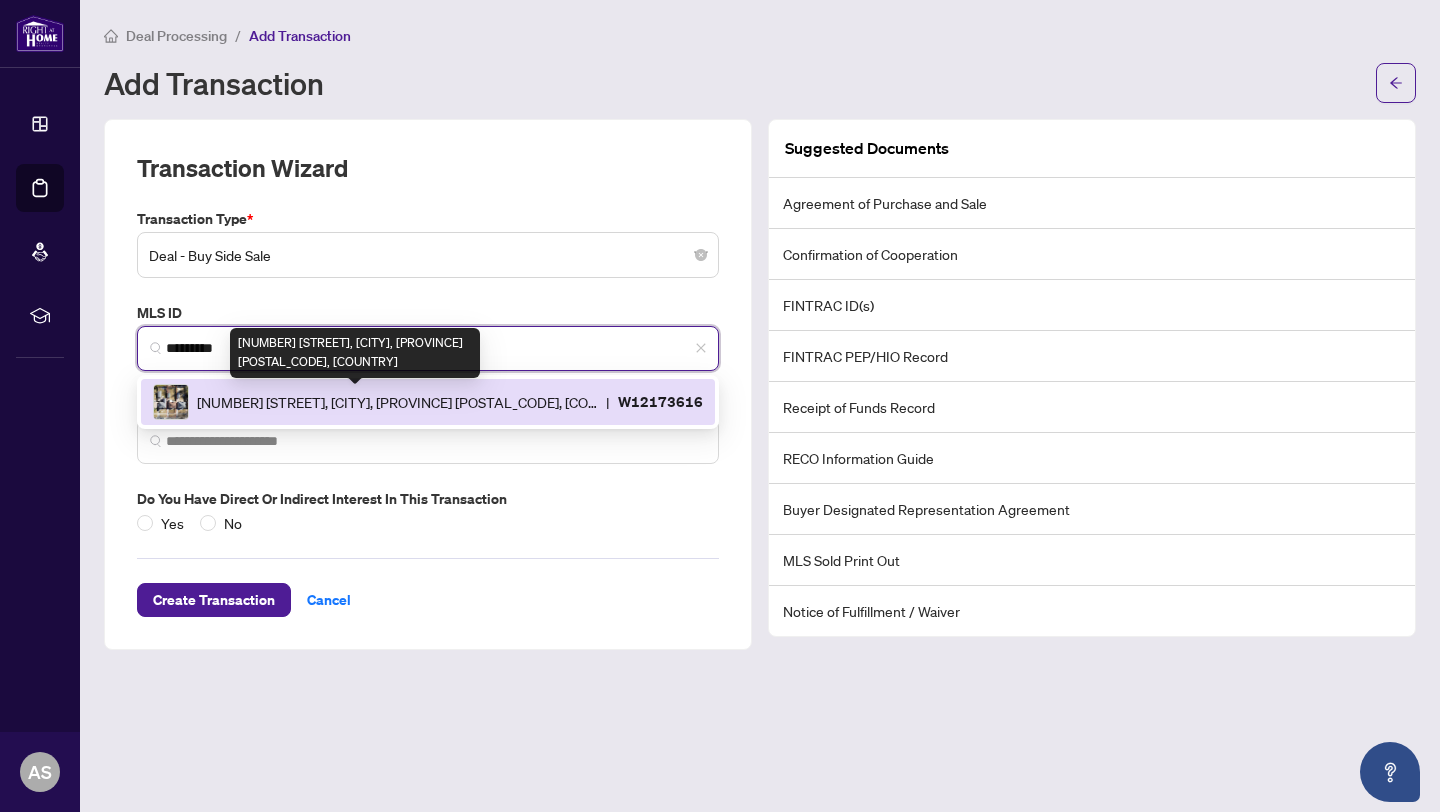 click on "[NUMBER] [STREET], [CITY], [PROVINCE] [POSTAL_CODE], [COUNTRY]" at bounding box center (397, 402) 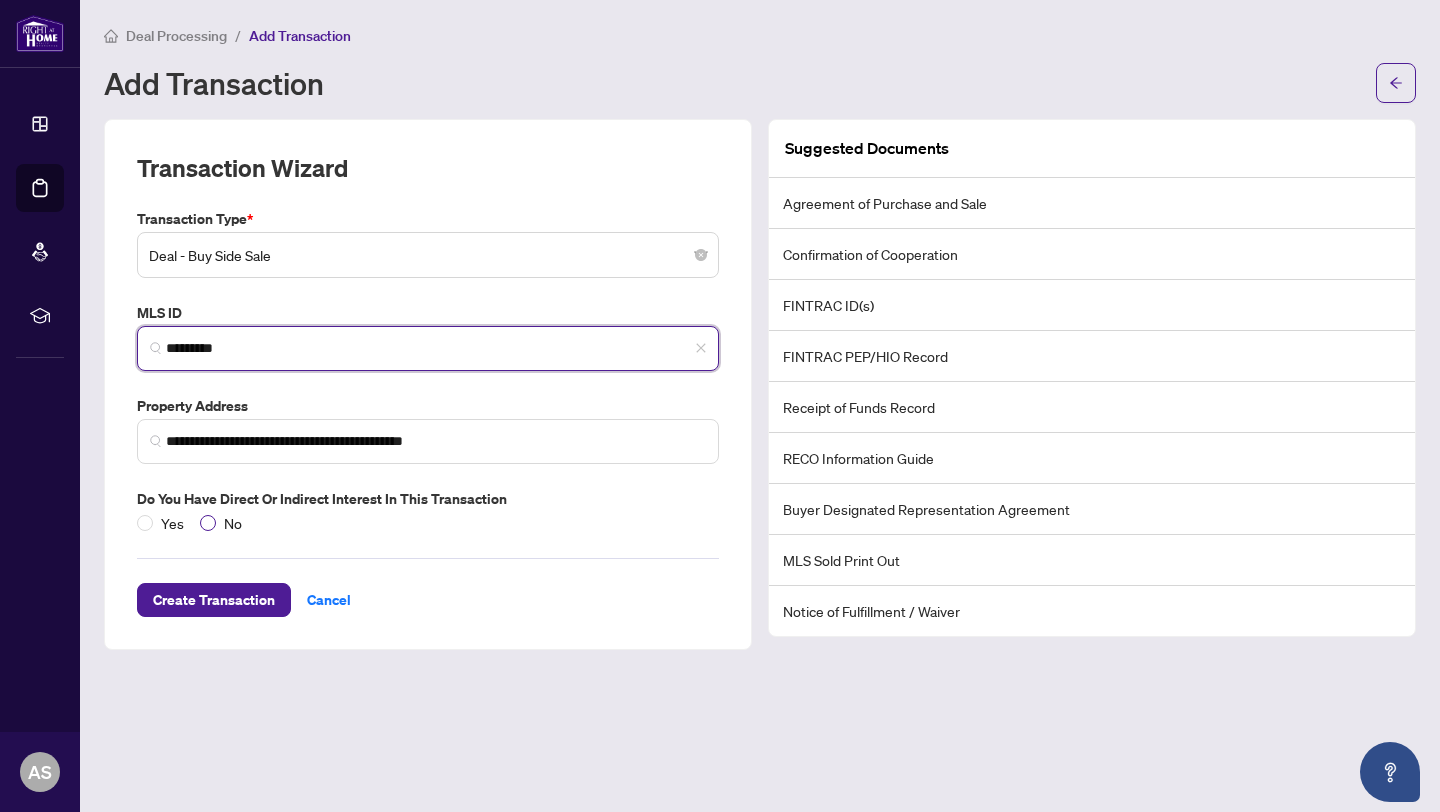 type on "*********" 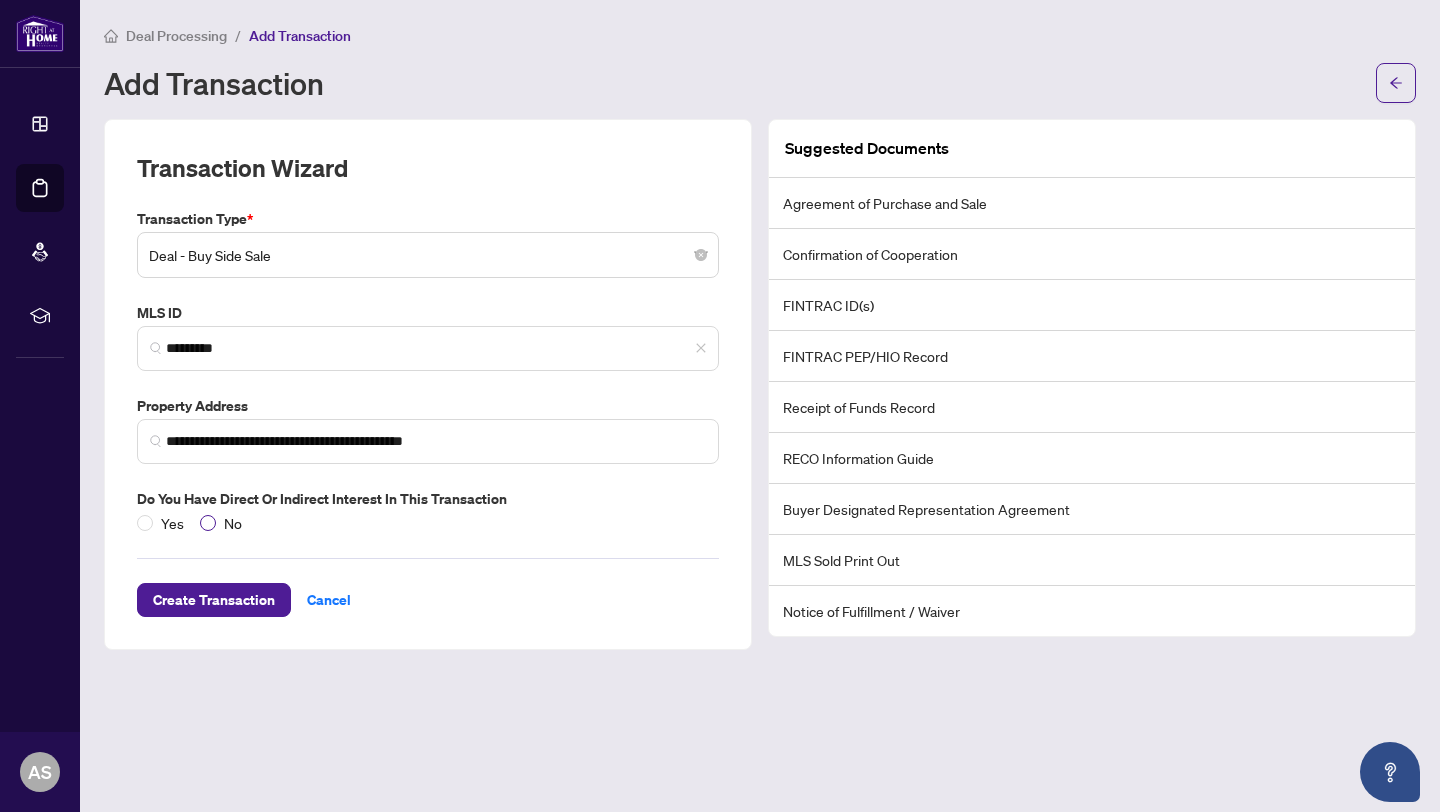 click on "No" at bounding box center [233, 523] 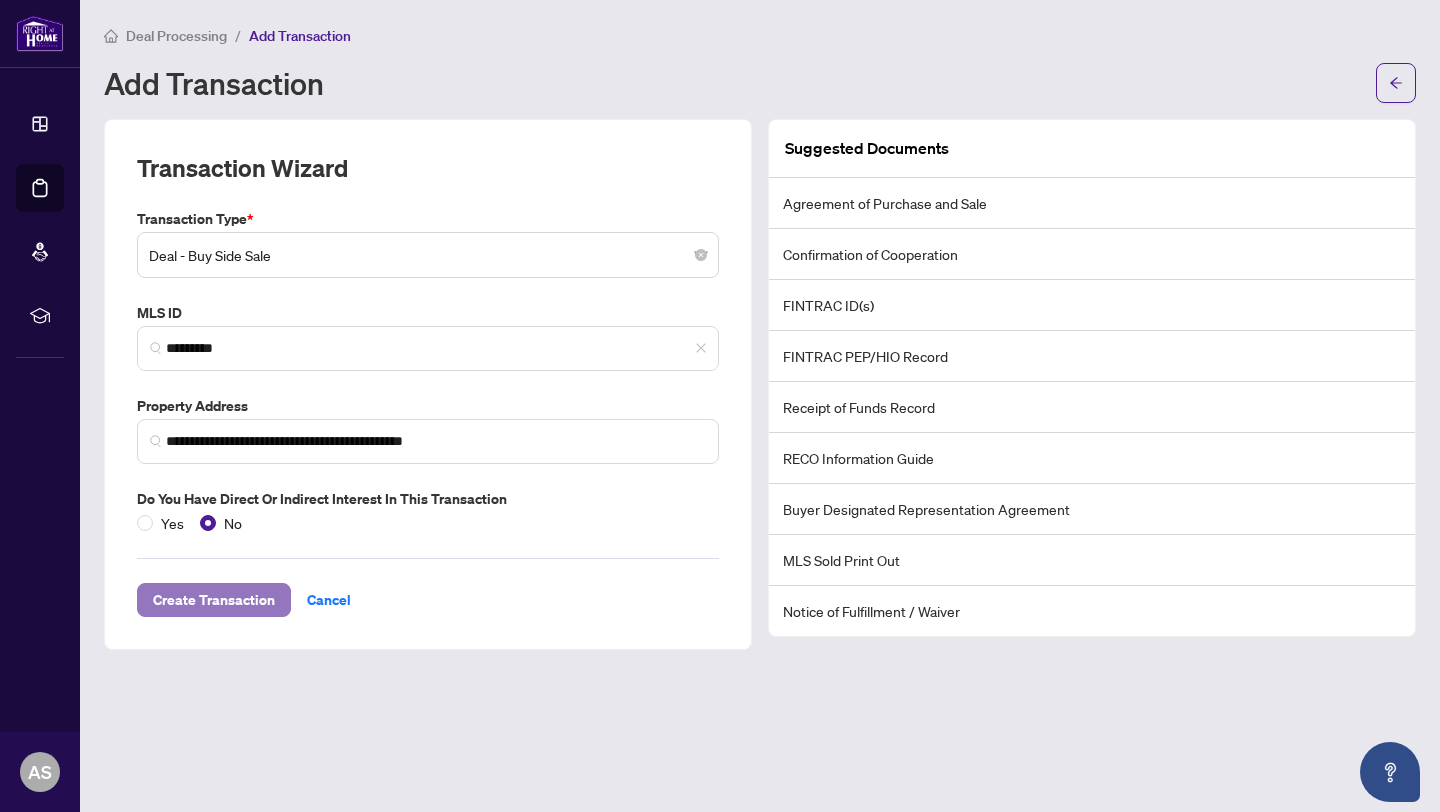 click on "Create Transaction" at bounding box center (214, 600) 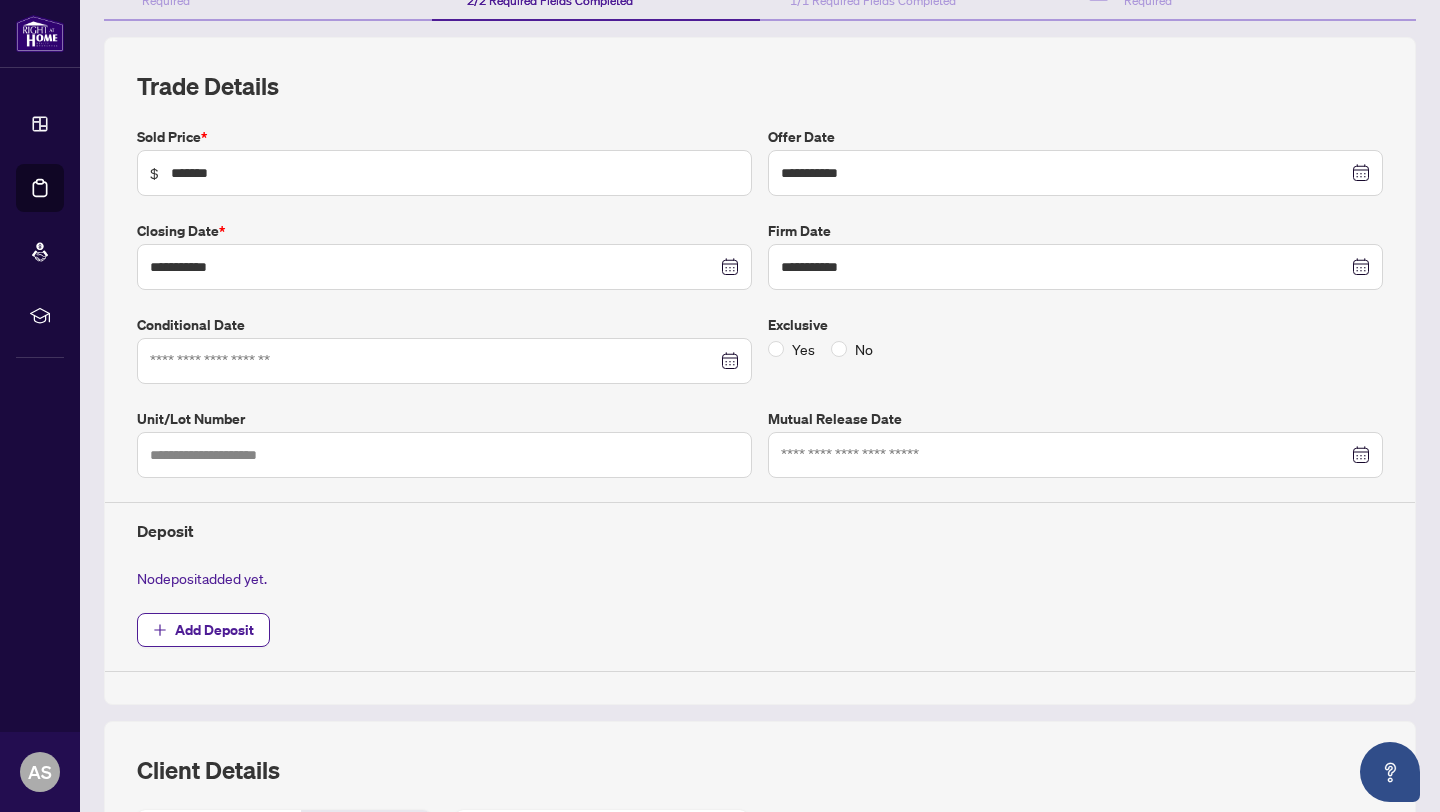 scroll, scrollTop: 644, scrollLeft: 0, axis: vertical 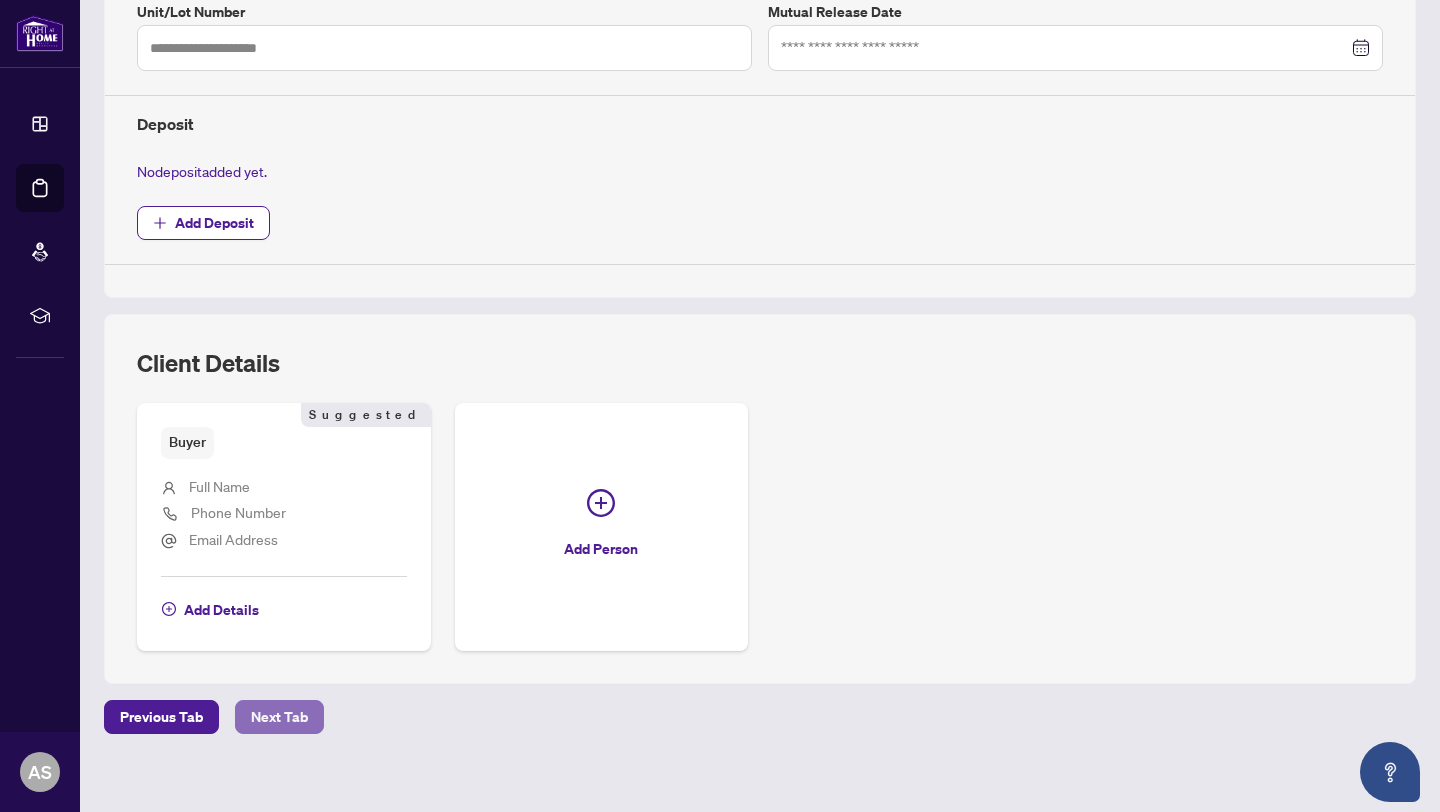 click on "Next Tab" at bounding box center [279, 717] 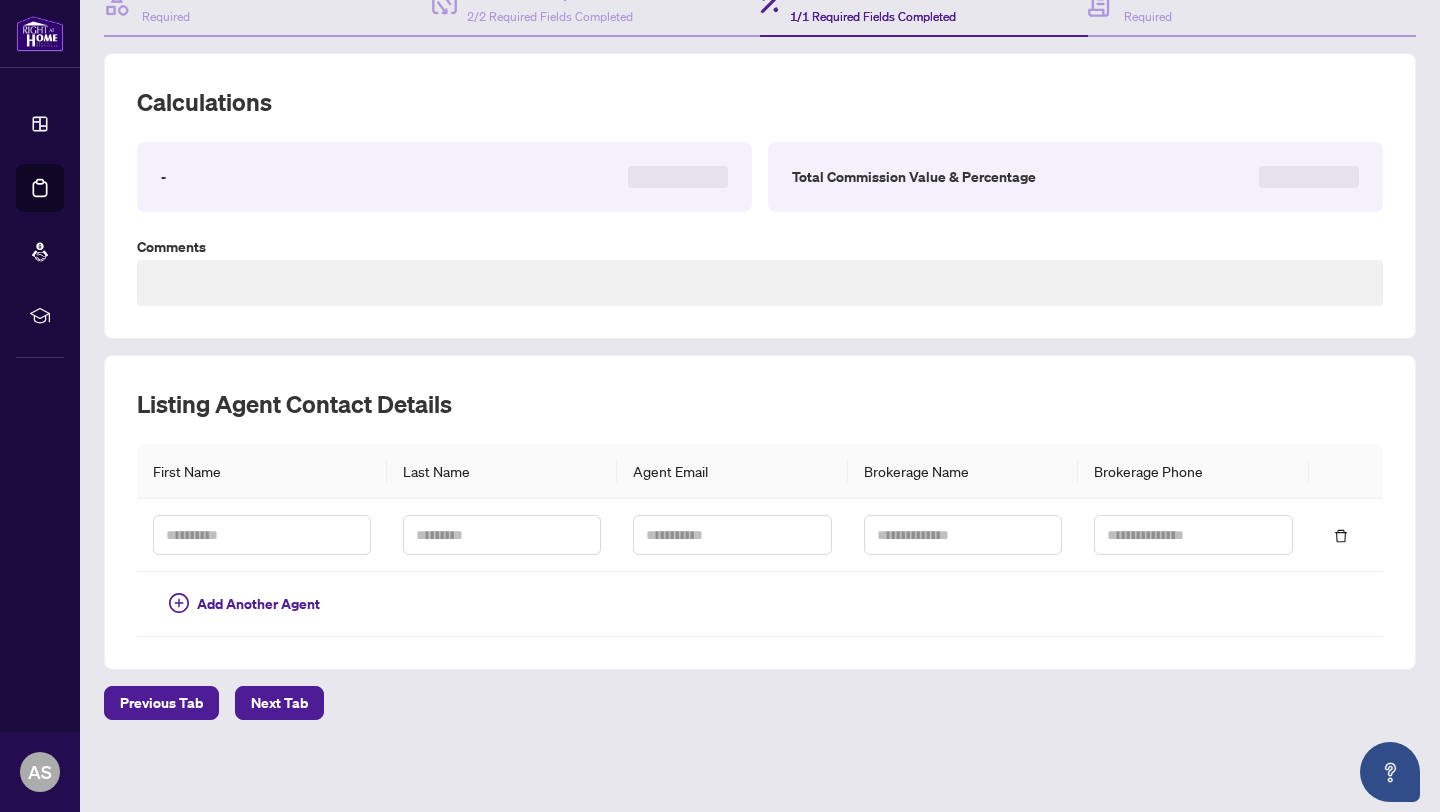 scroll, scrollTop: 287, scrollLeft: 0, axis: vertical 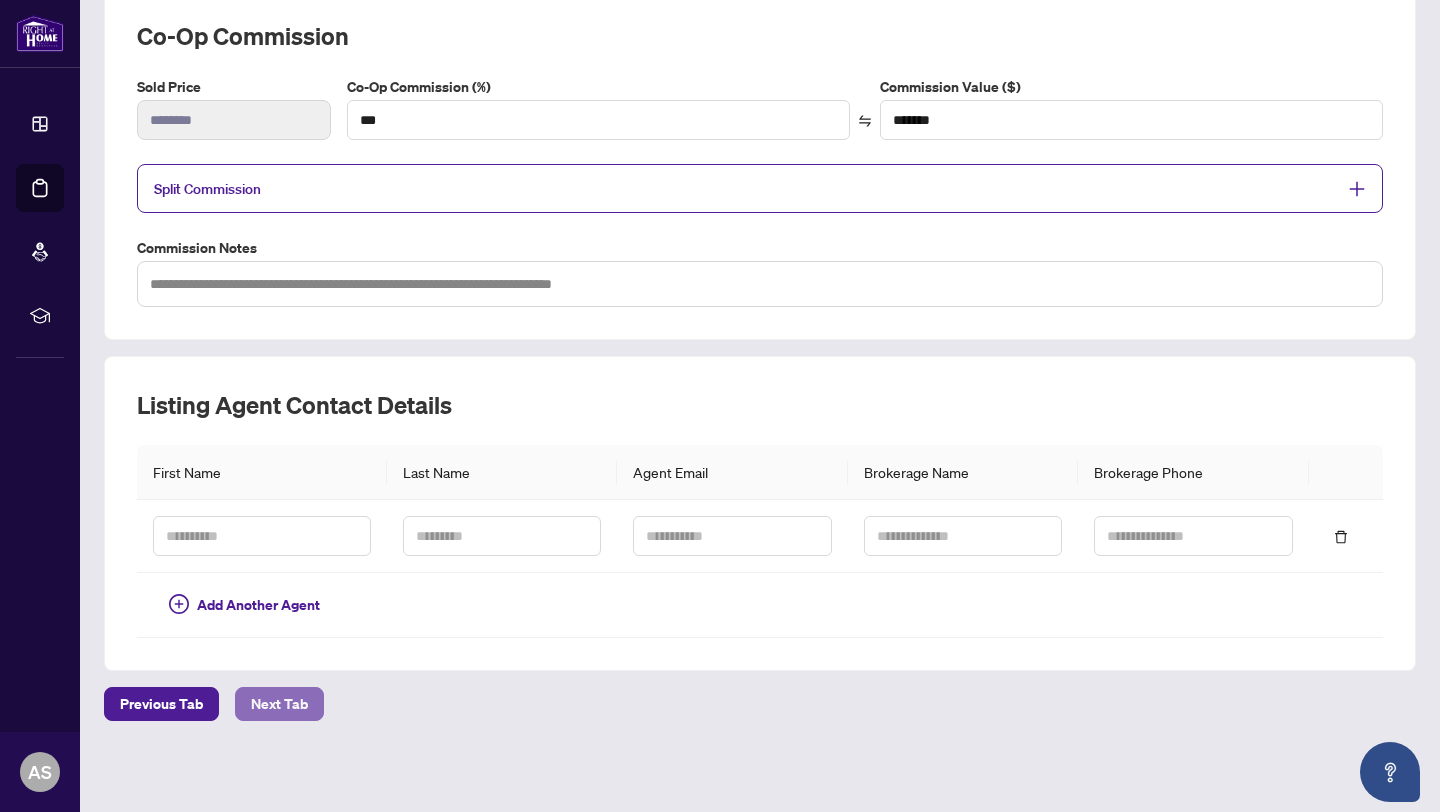 click on "Next Tab" at bounding box center (279, 704) 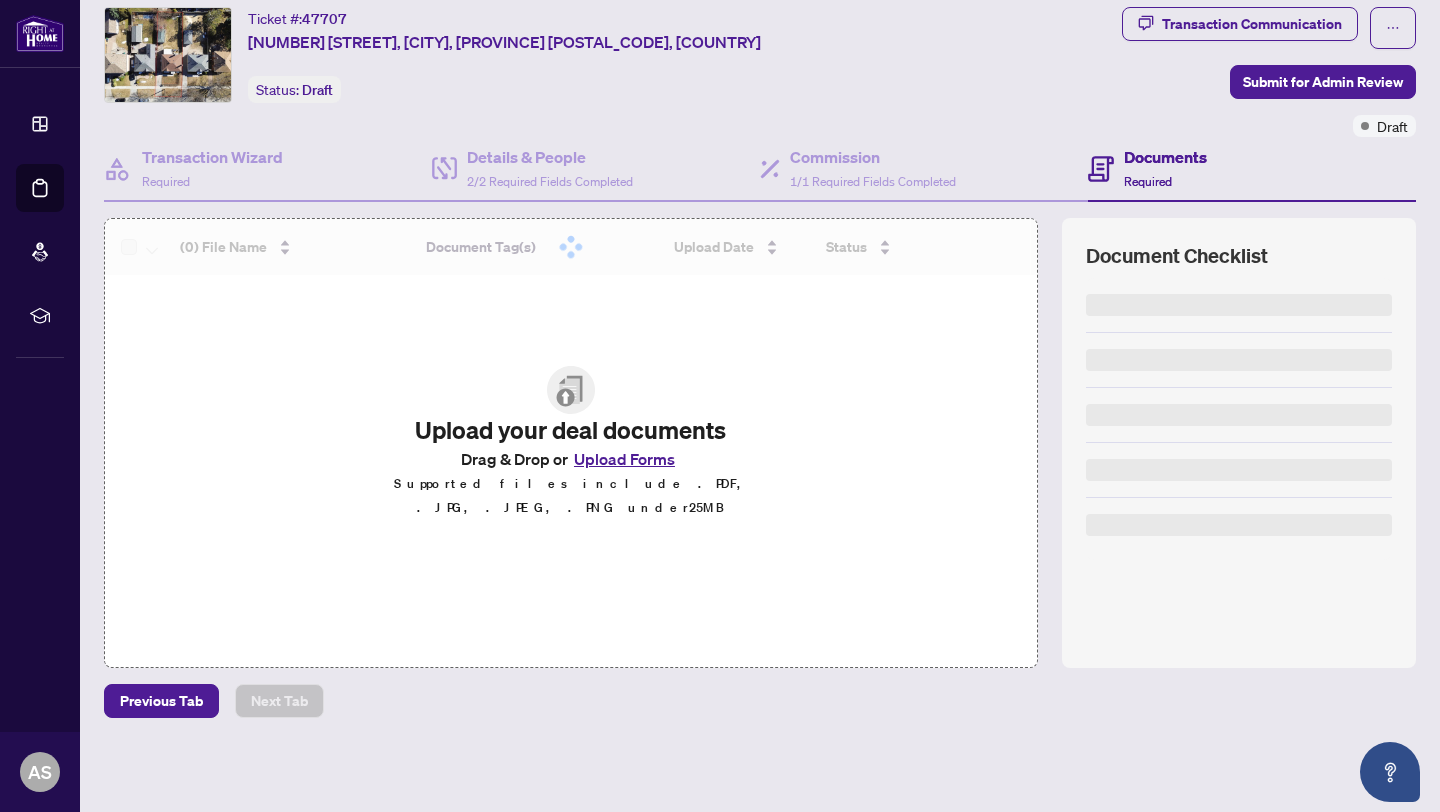 scroll, scrollTop: 0, scrollLeft: 0, axis: both 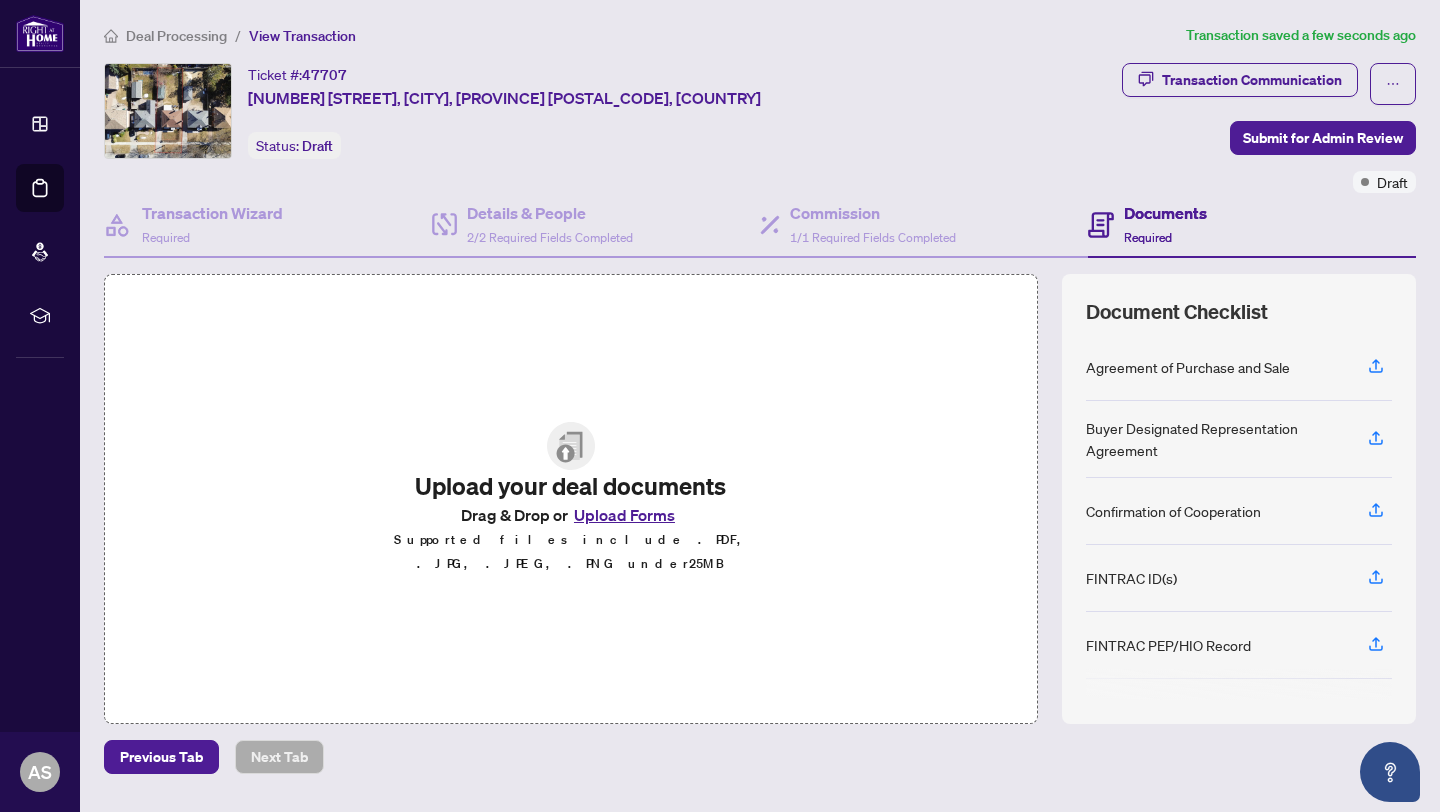 click on "Agreement of Purchase and Sale" at bounding box center (1188, 367) 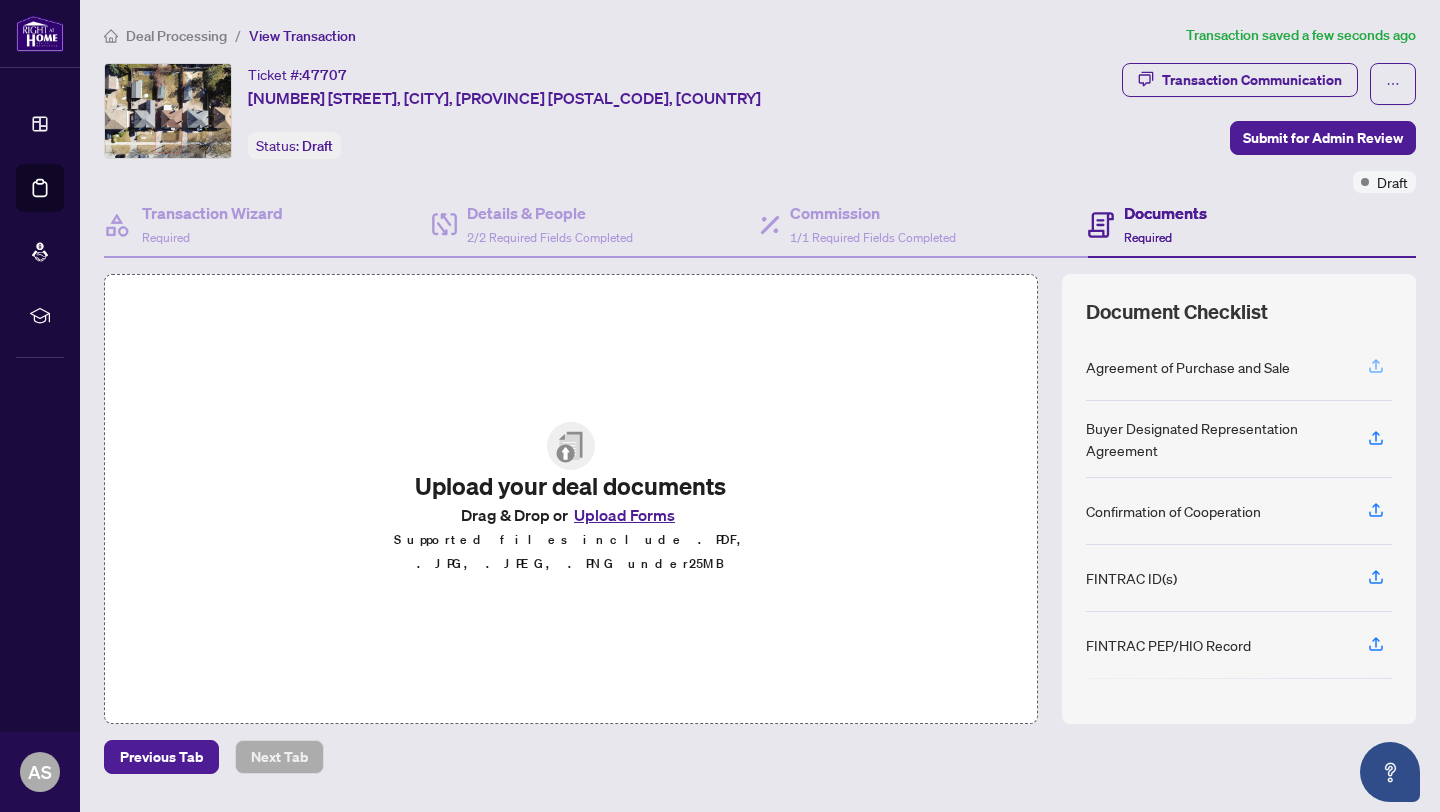 click at bounding box center [1376, 367] 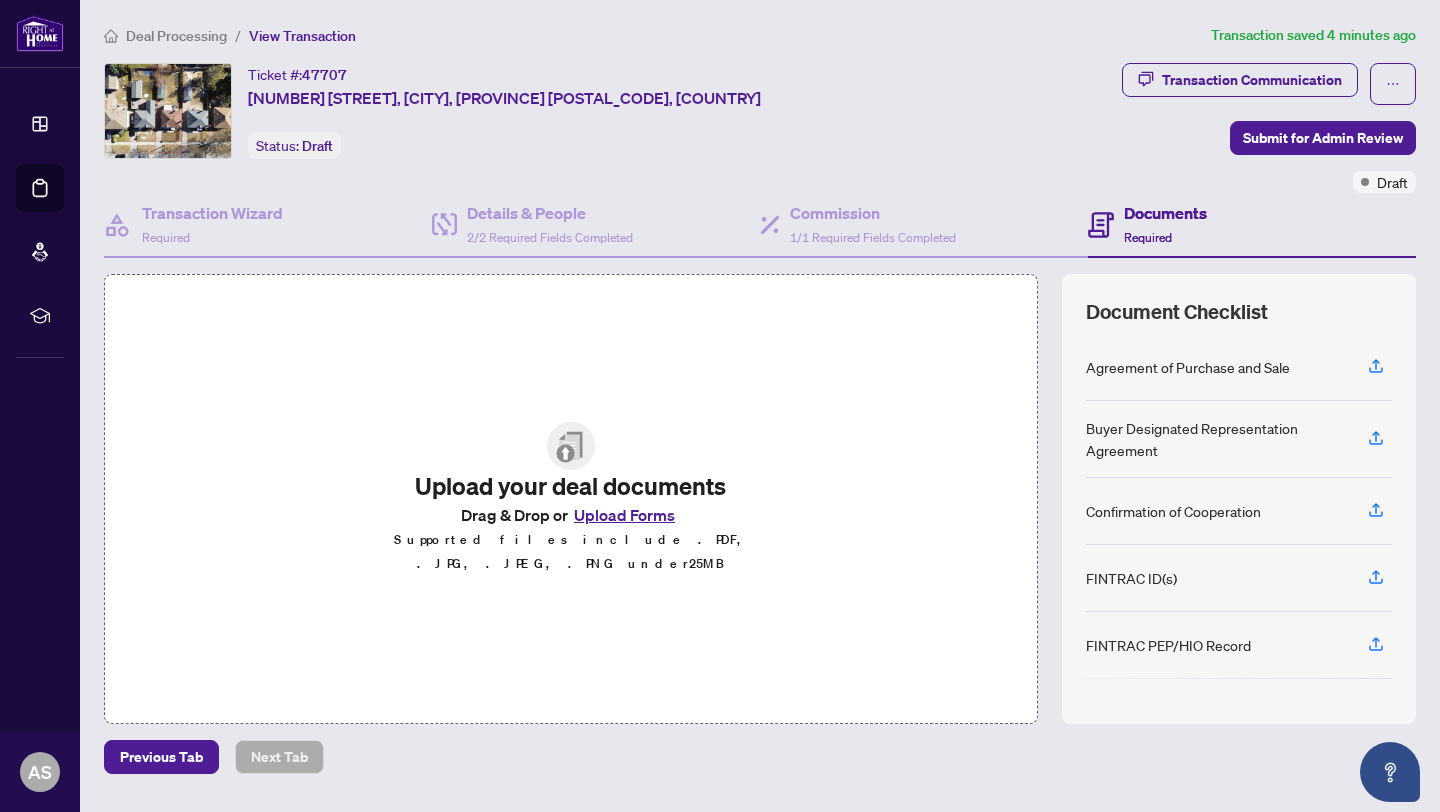 click on "Agreement of Purchase and Sale" at bounding box center [1188, 367] 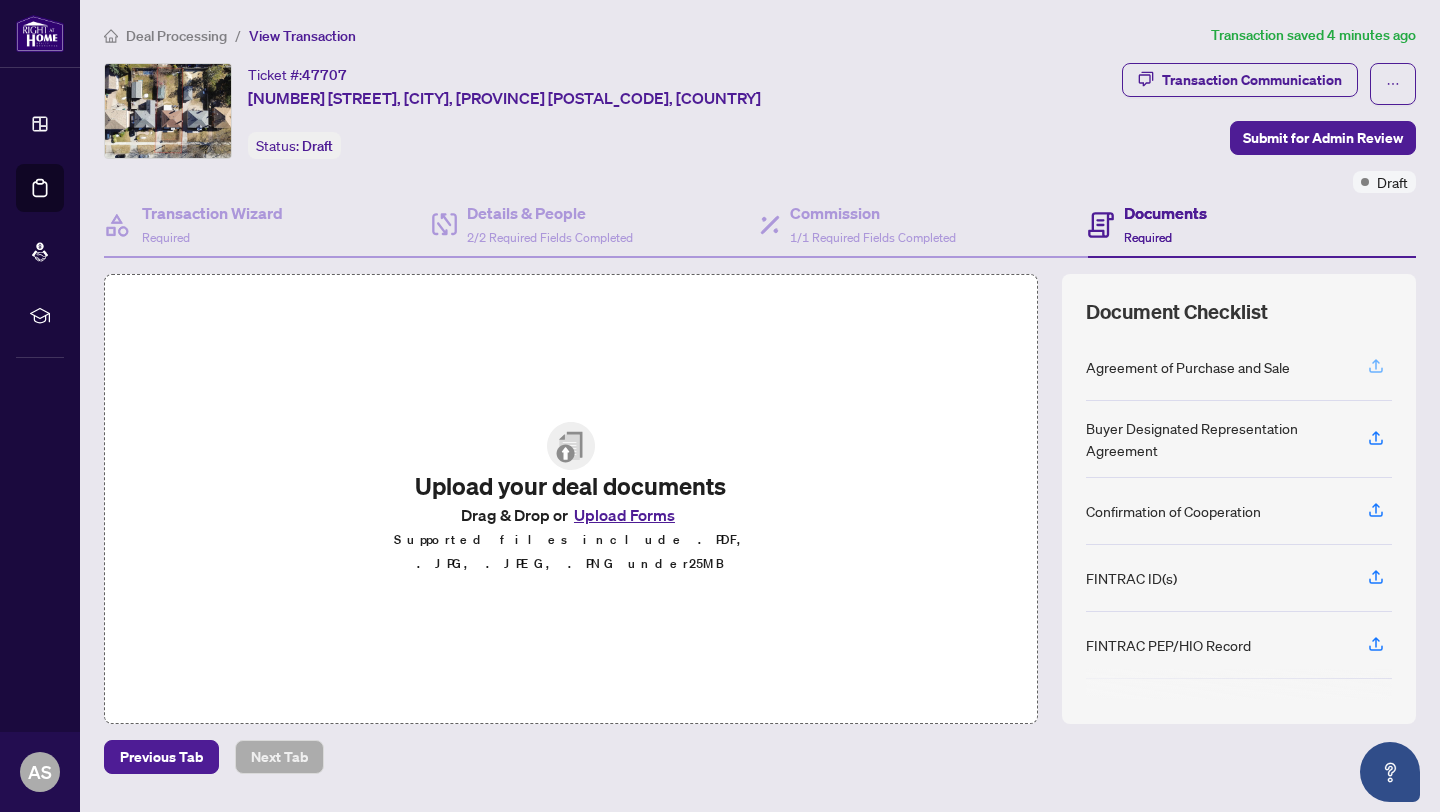 click at bounding box center [1376, 367] 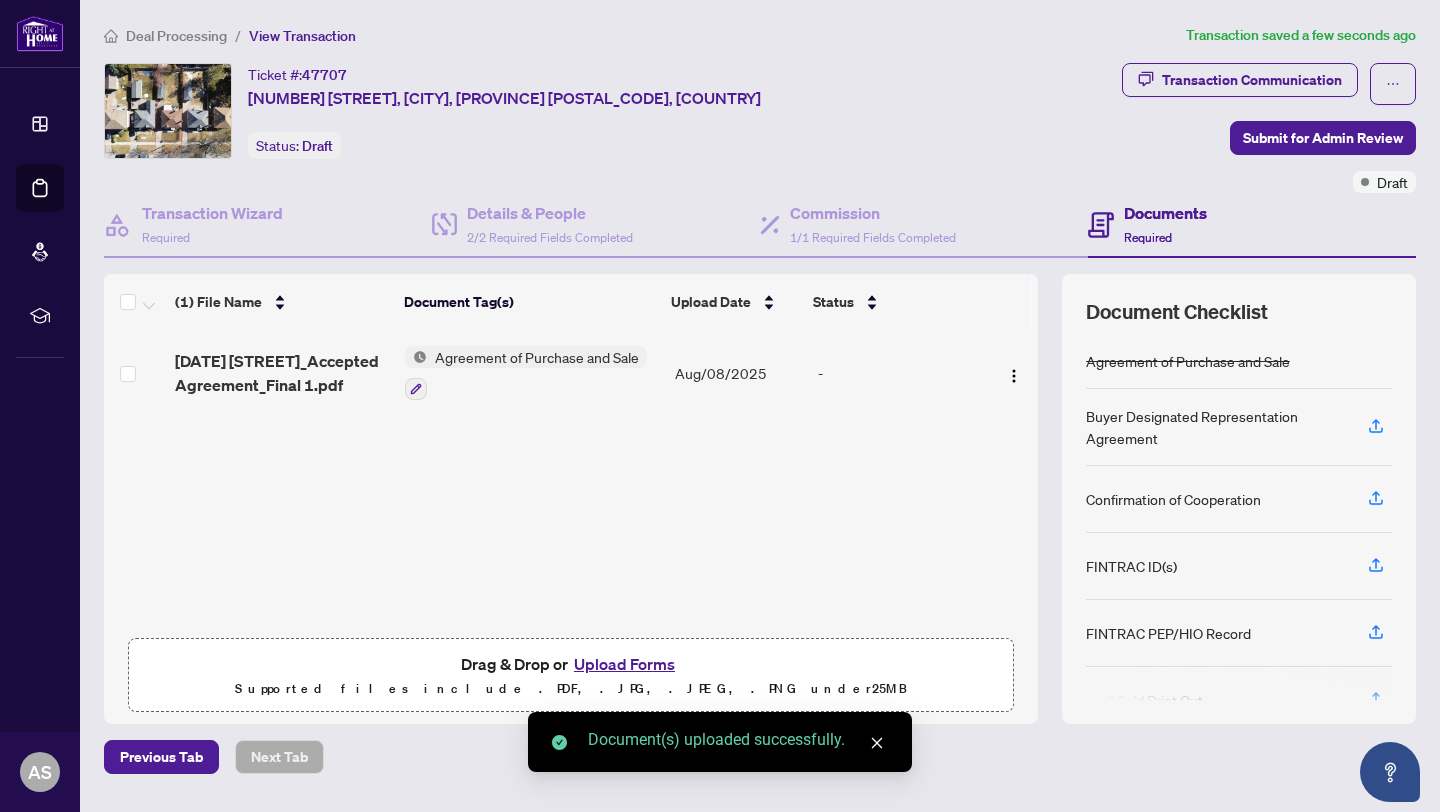 click on "Buyer Designated Representation Agreement" at bounding box center [1215, 427] 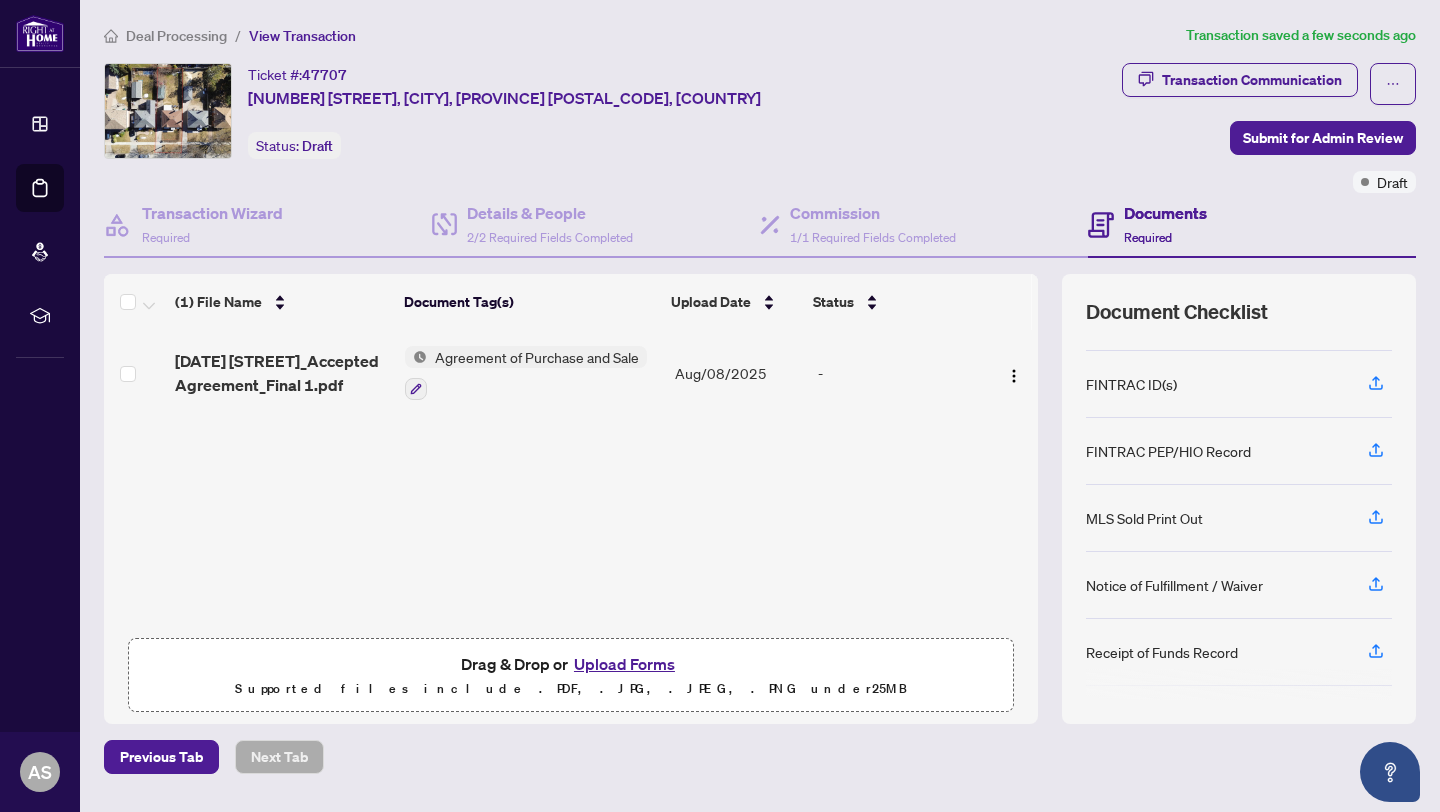 scroll, scrollTop: 242, scrollLeft: 0, axis: vertical 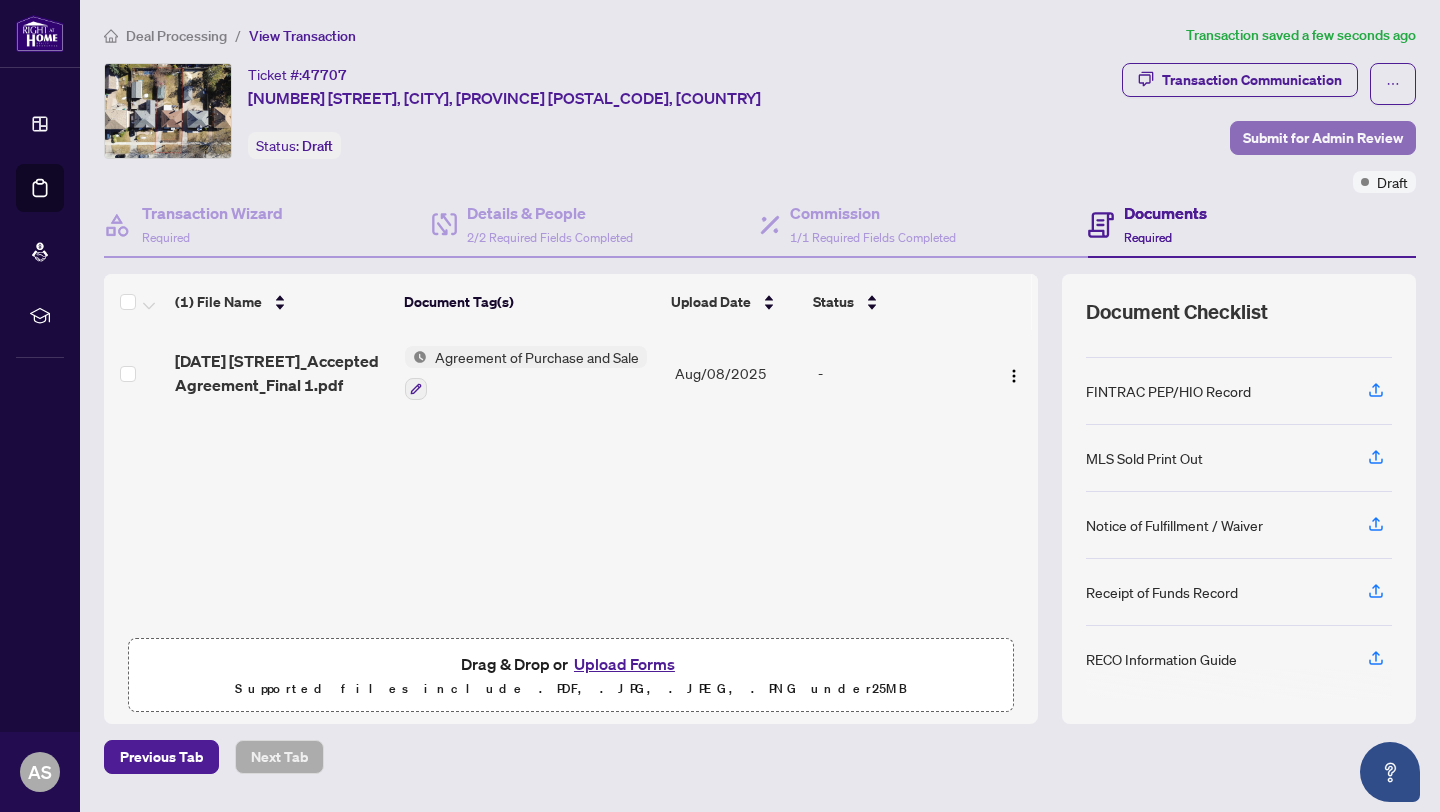 click on "Submit for Admin Review" at bounding box center [1323, 138] 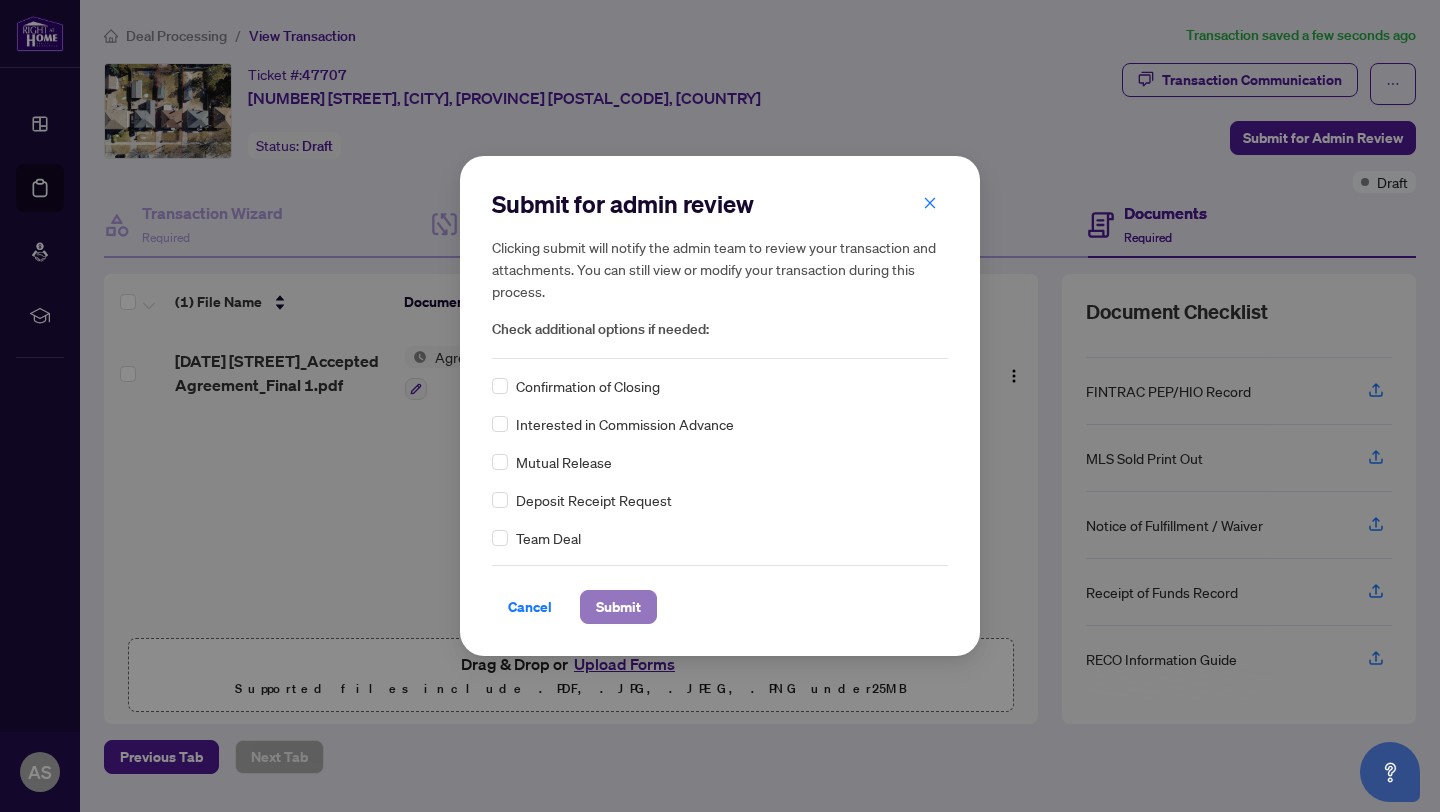 click on "Submit" at bounding box center [618, 607] 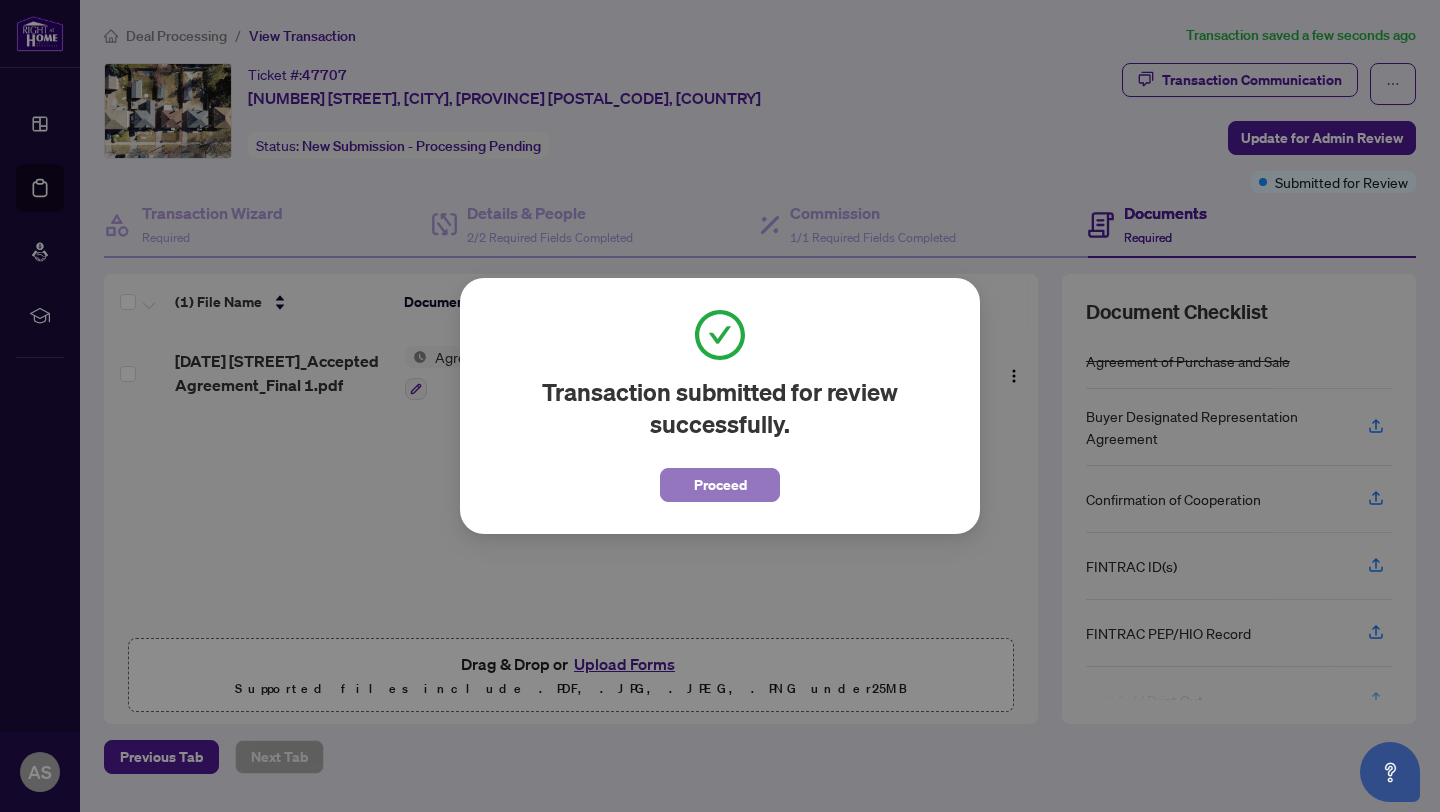 click on "Proceed" at bounding box center [720, 485] 